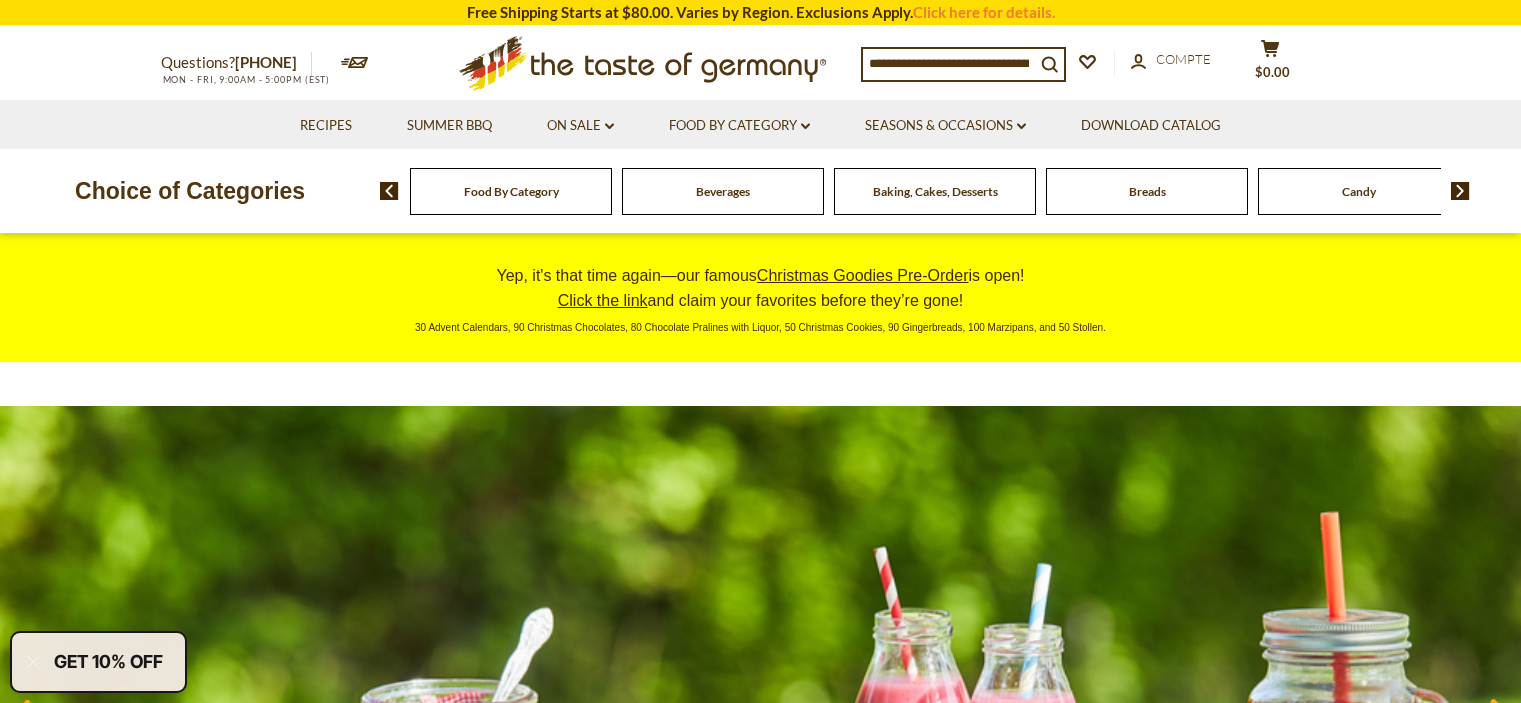 scroll, scrollTop: 0, scrollLeft: 0, axis: both 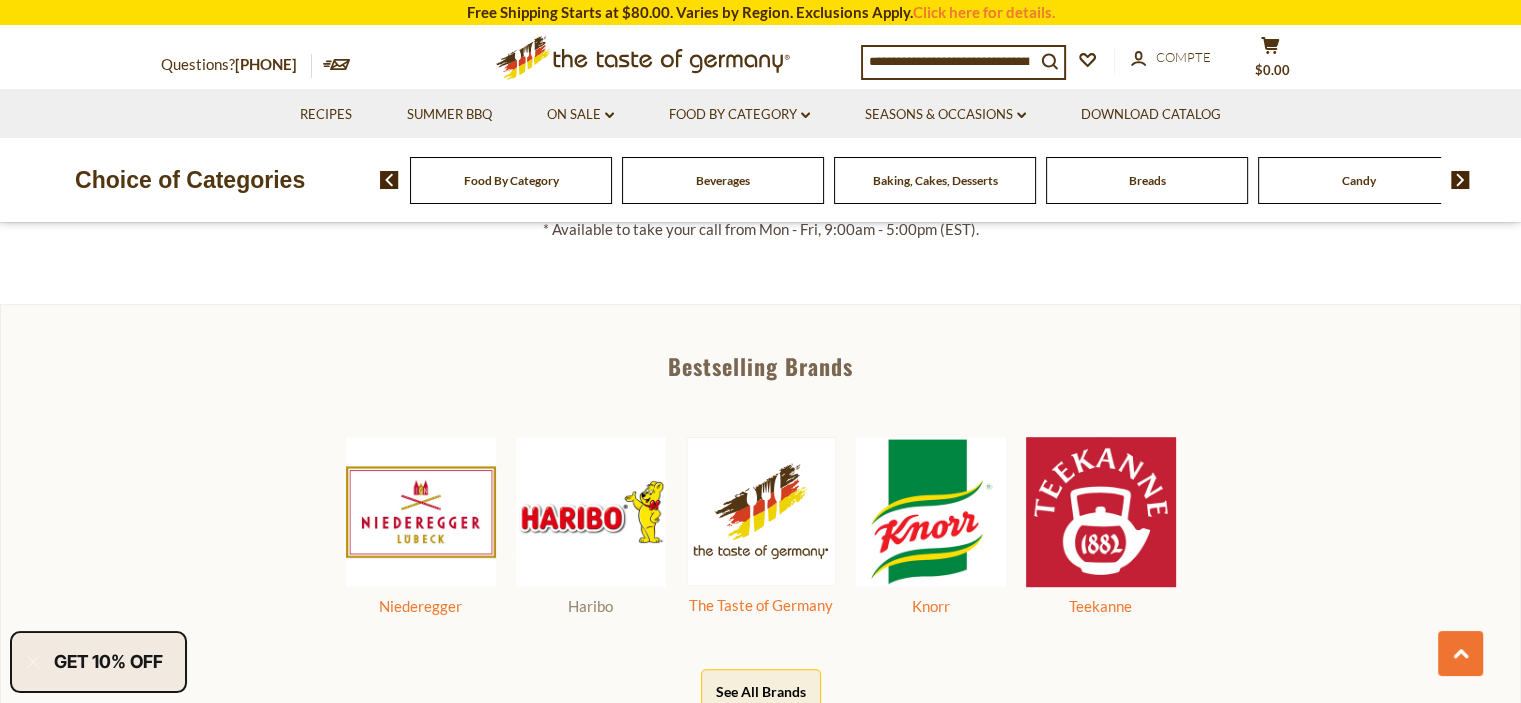 click at bounding box center [591, 512] 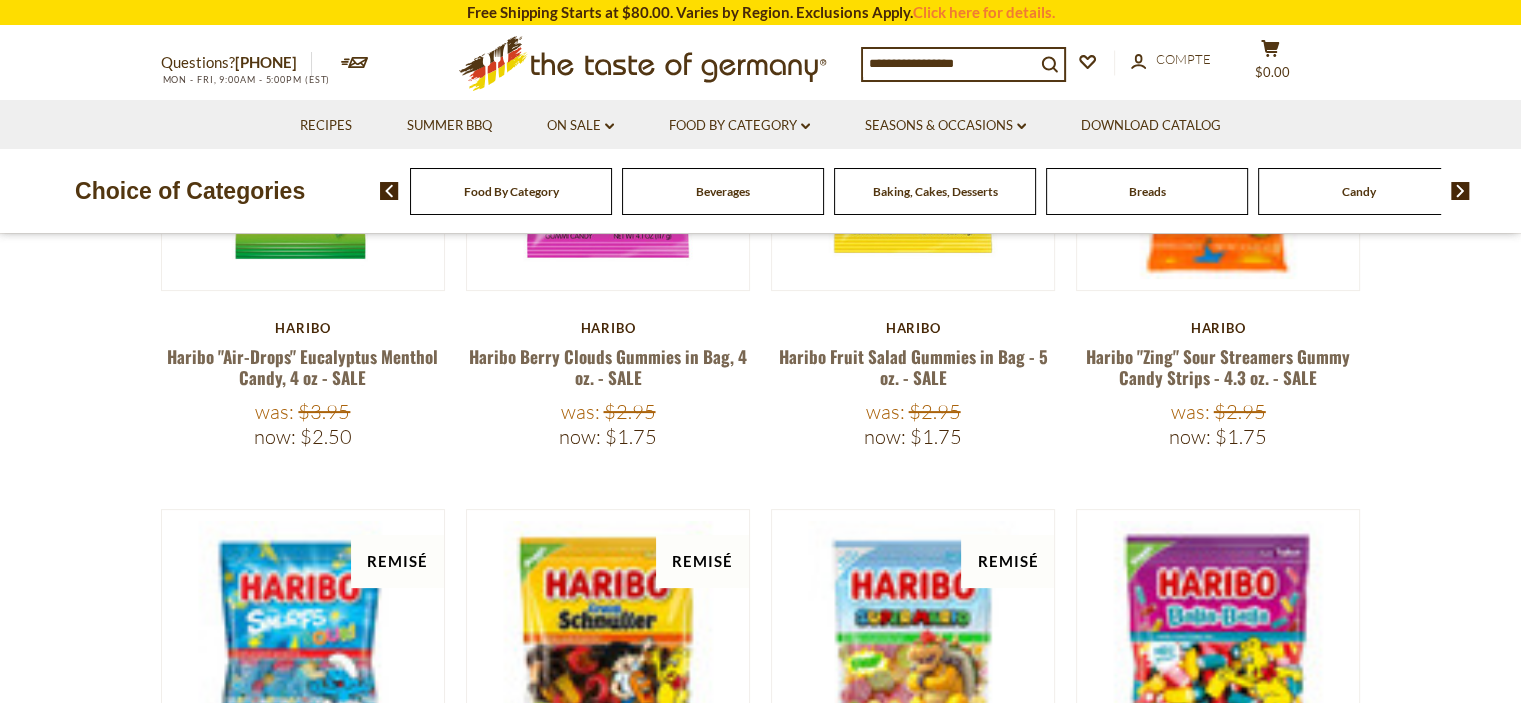 scroll, scrollTop: 200, scrollLeft: 0, axis: vertical 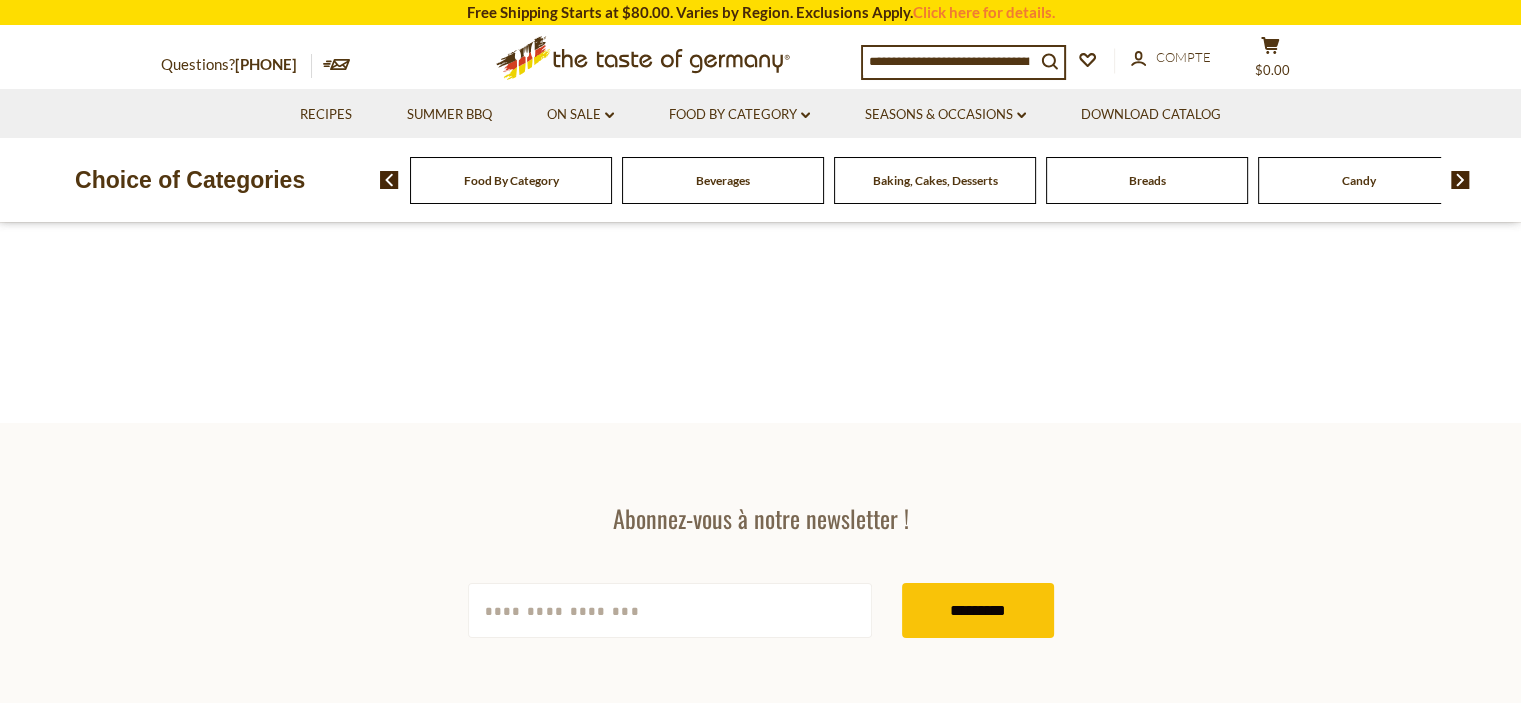 click on "[EMAIL]" at bounding box center (670, 610) 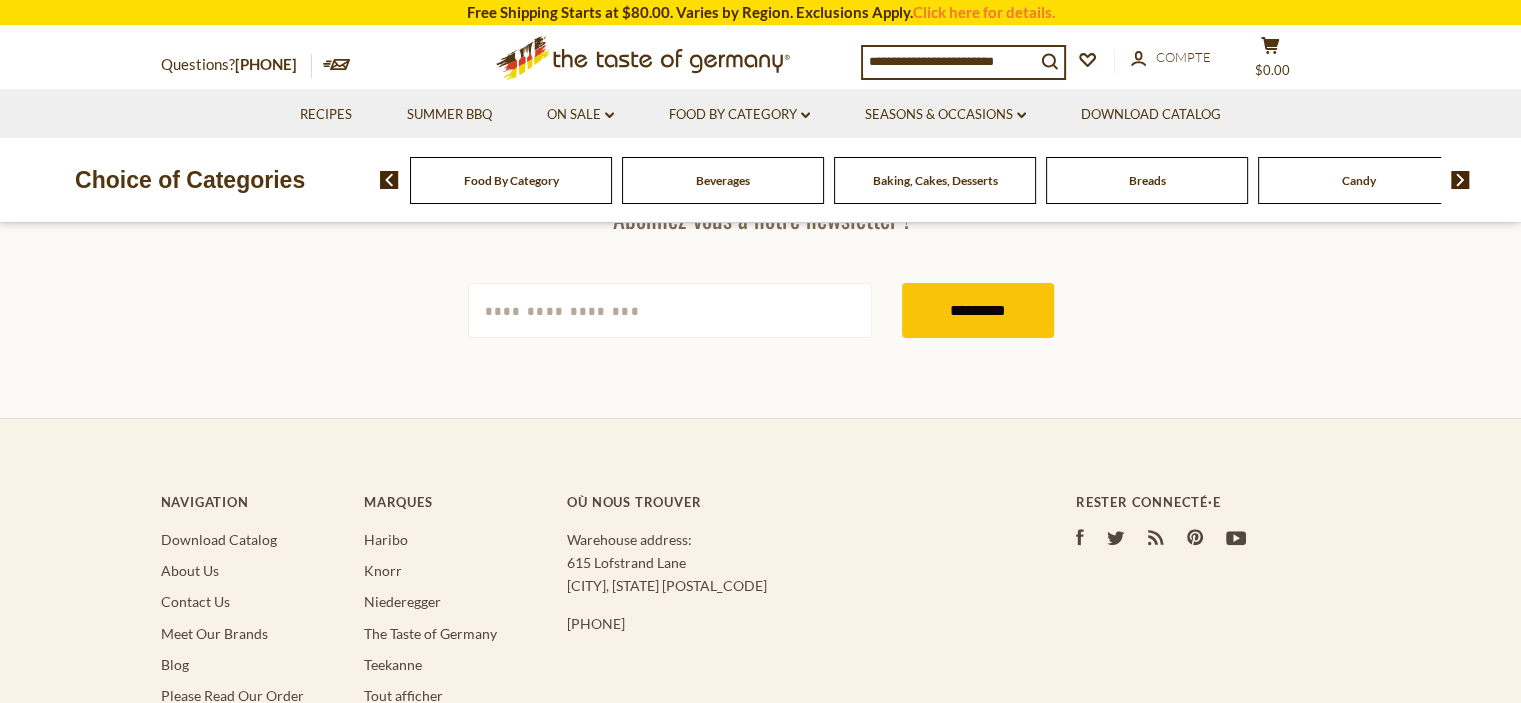 scroll, scrollTop: 400, scrollLeft: 0, axis: vertical 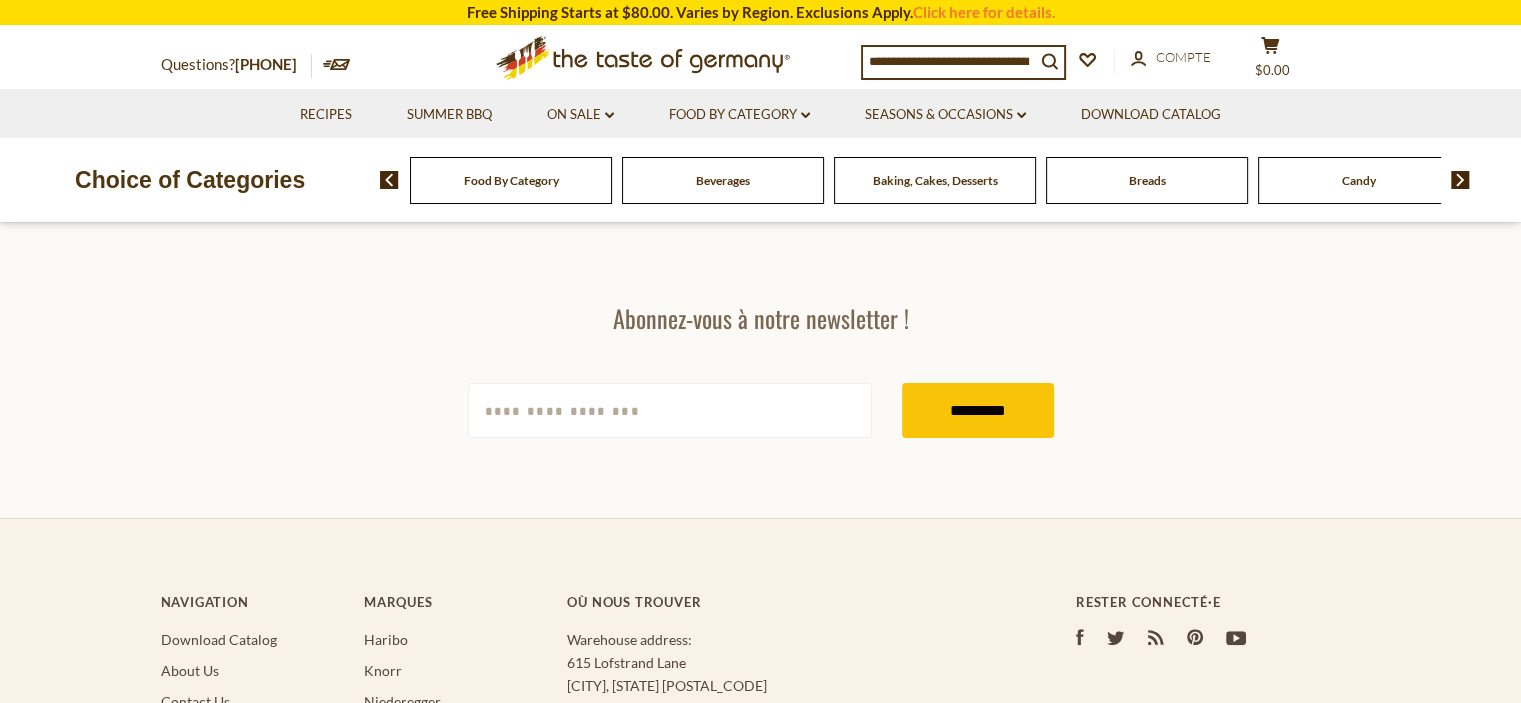 click on "Food By Category" at bounding box center (511, 180) 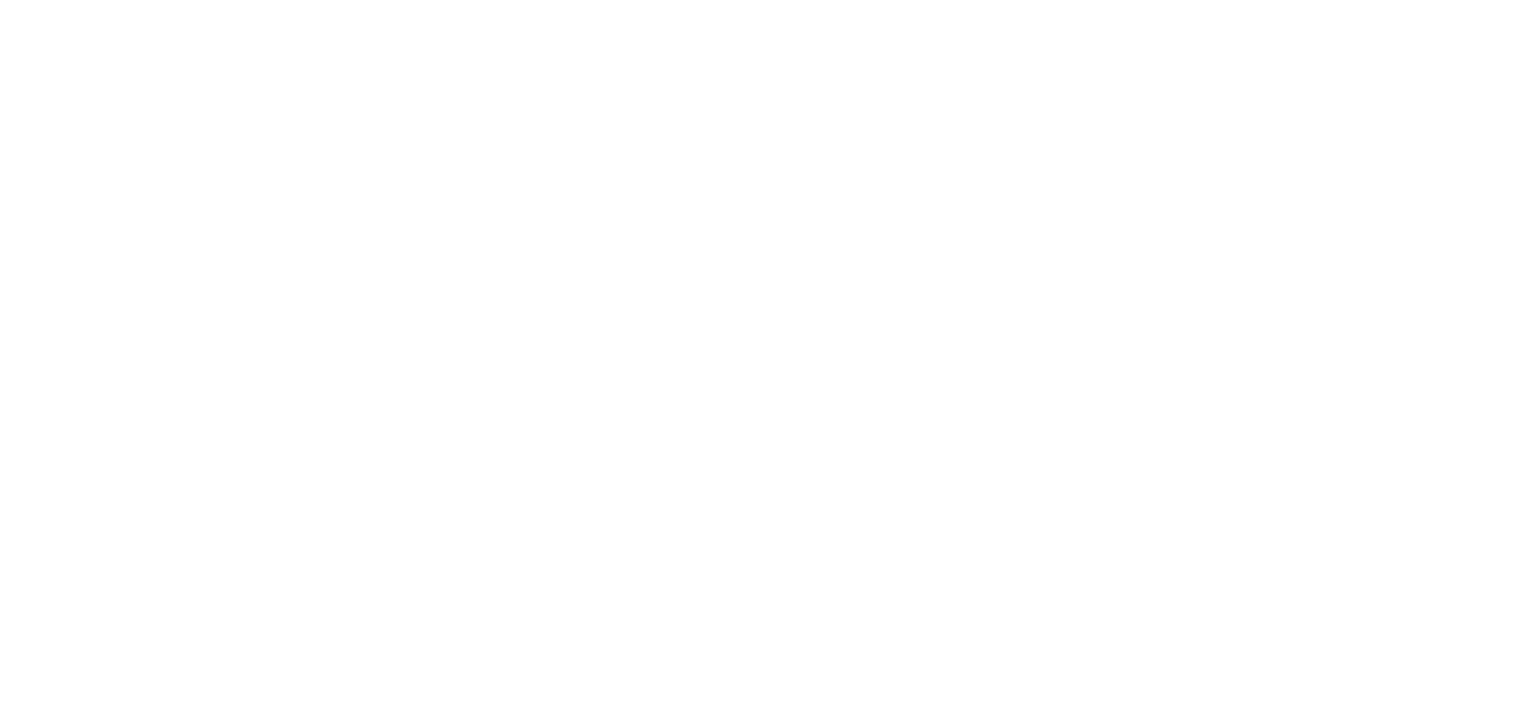 scroll, scrollTop: 0, scrollLeft: 0, axis: both 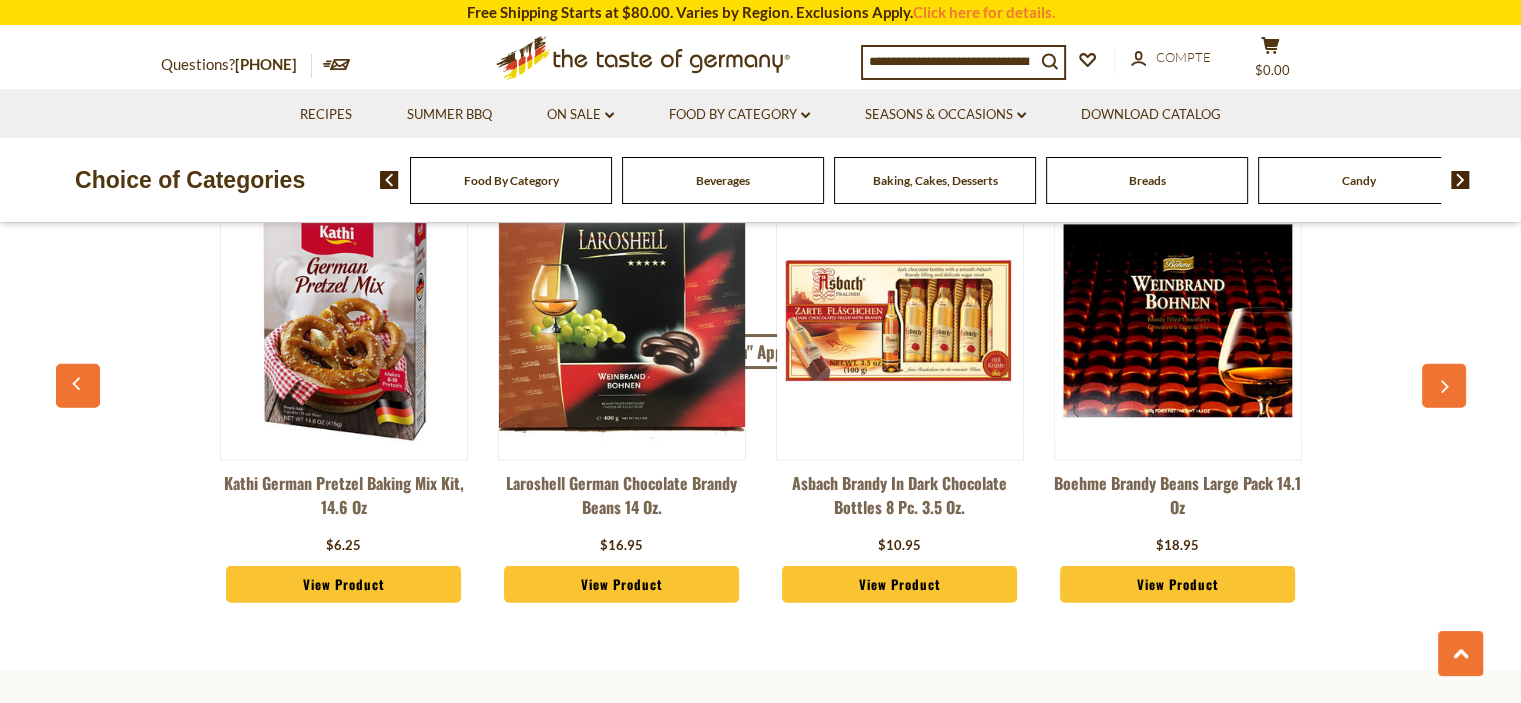 click at bounding box center [1444, 386] 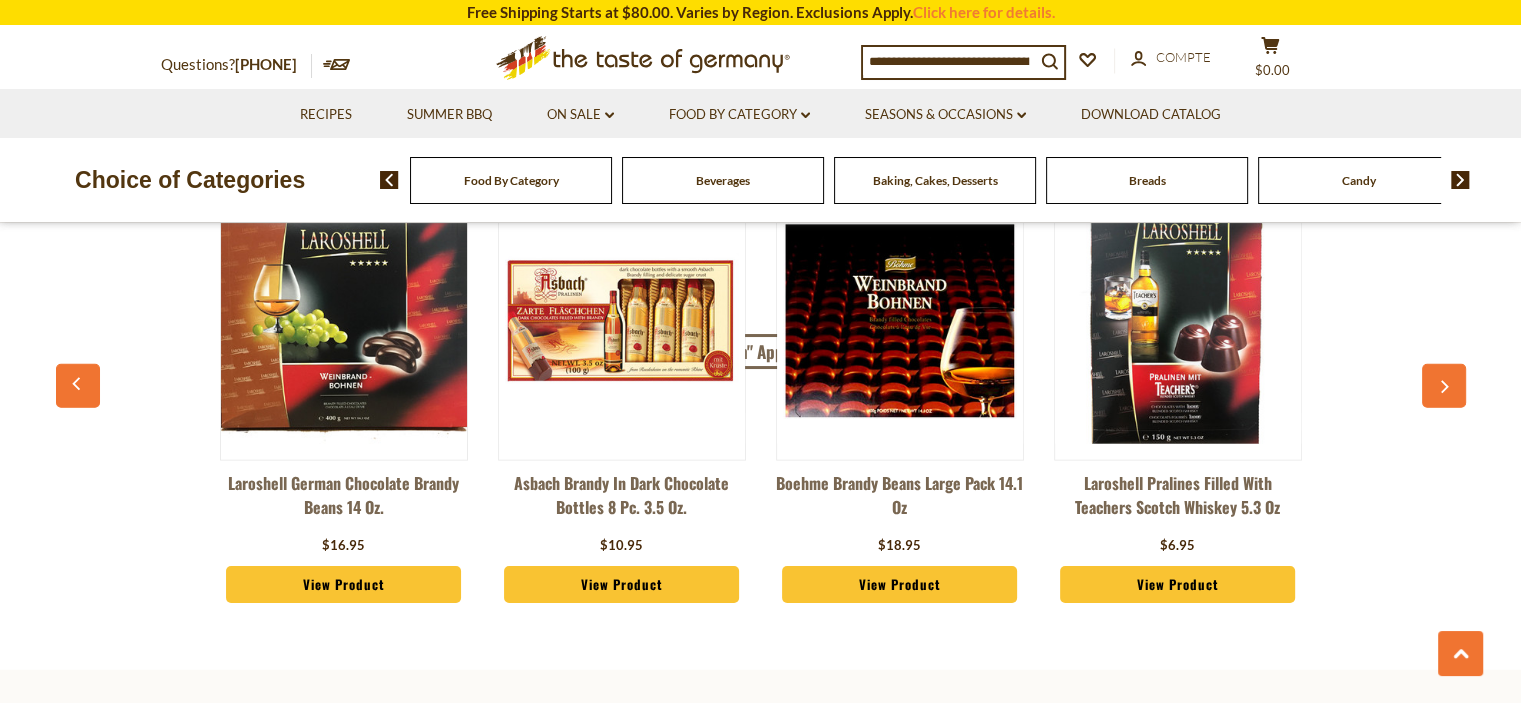 click at bounding box center (1444, 386) 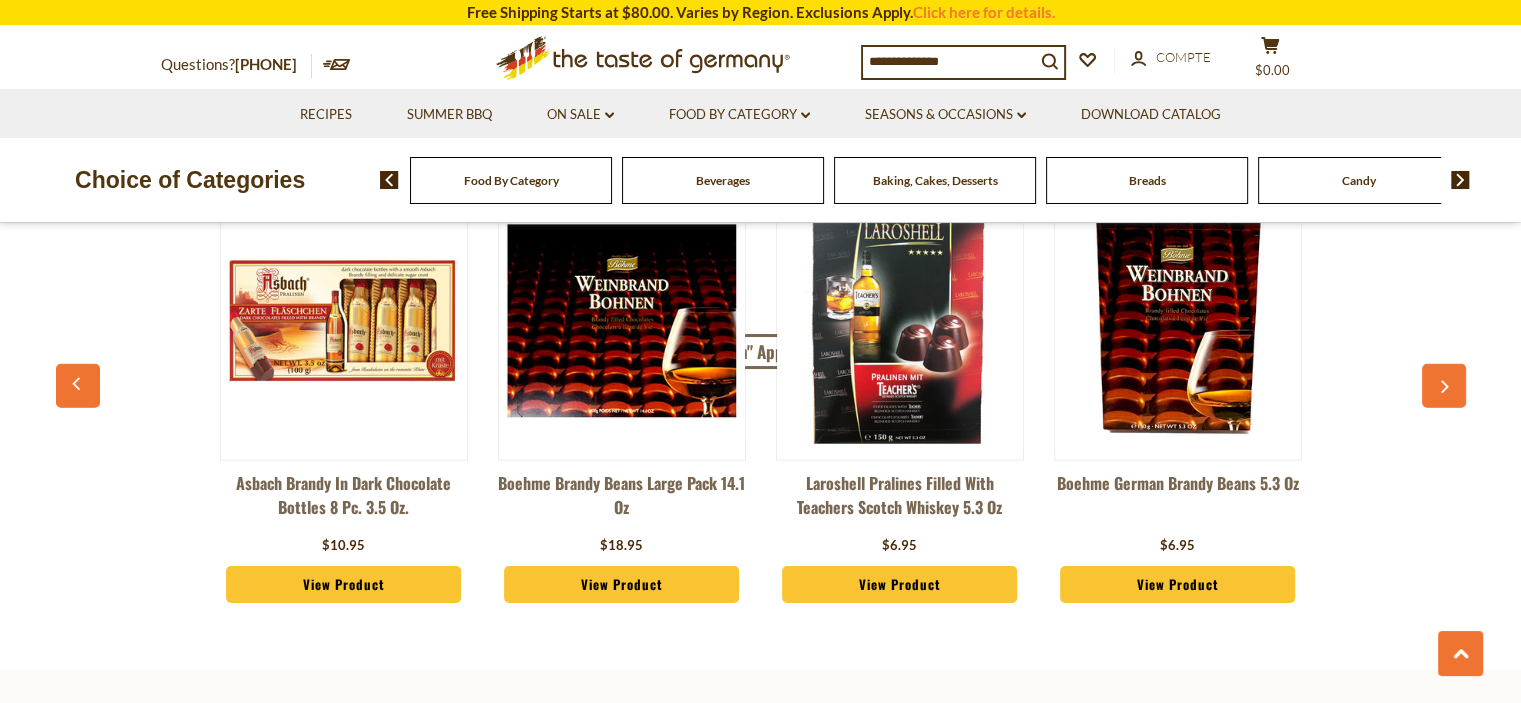 click at bounding box center (1444, 386) 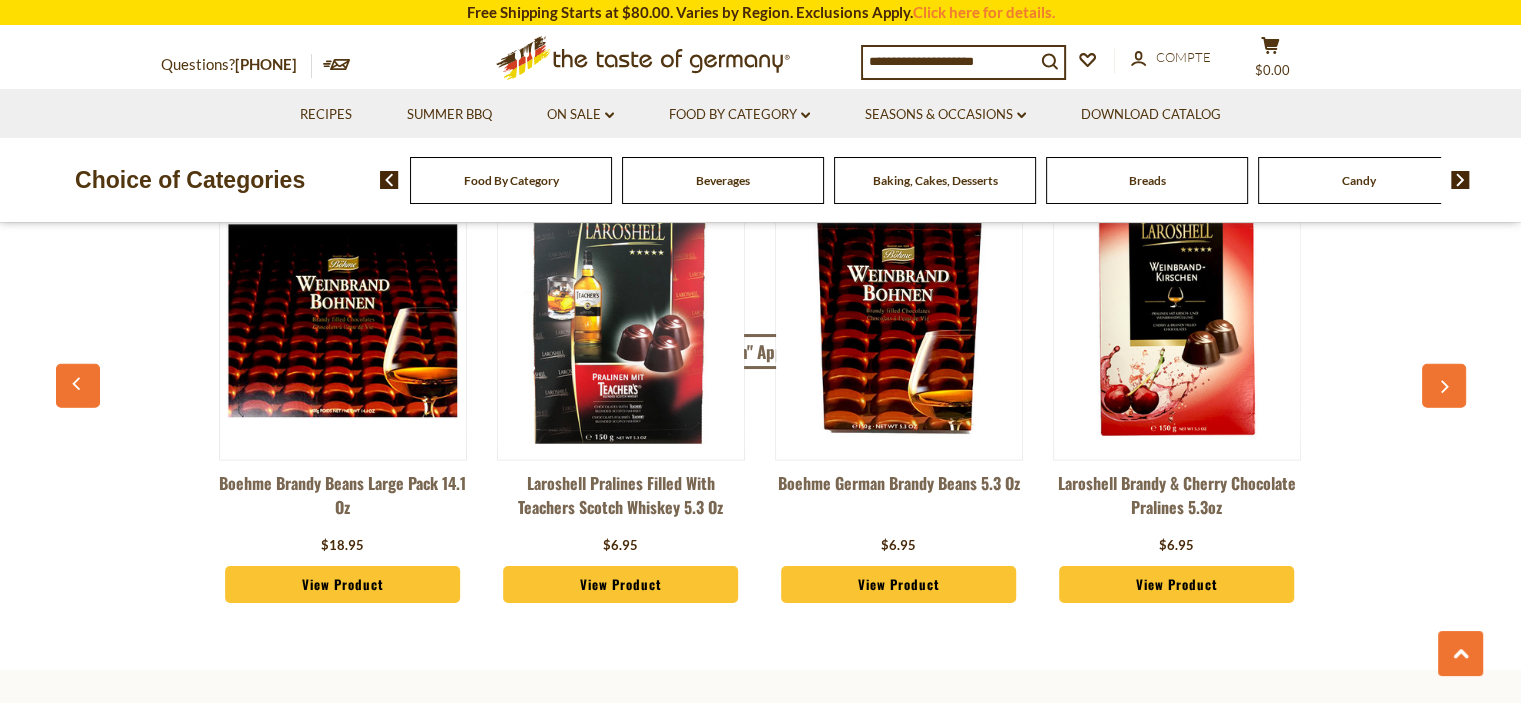 click at bounding box center (1444, 386) 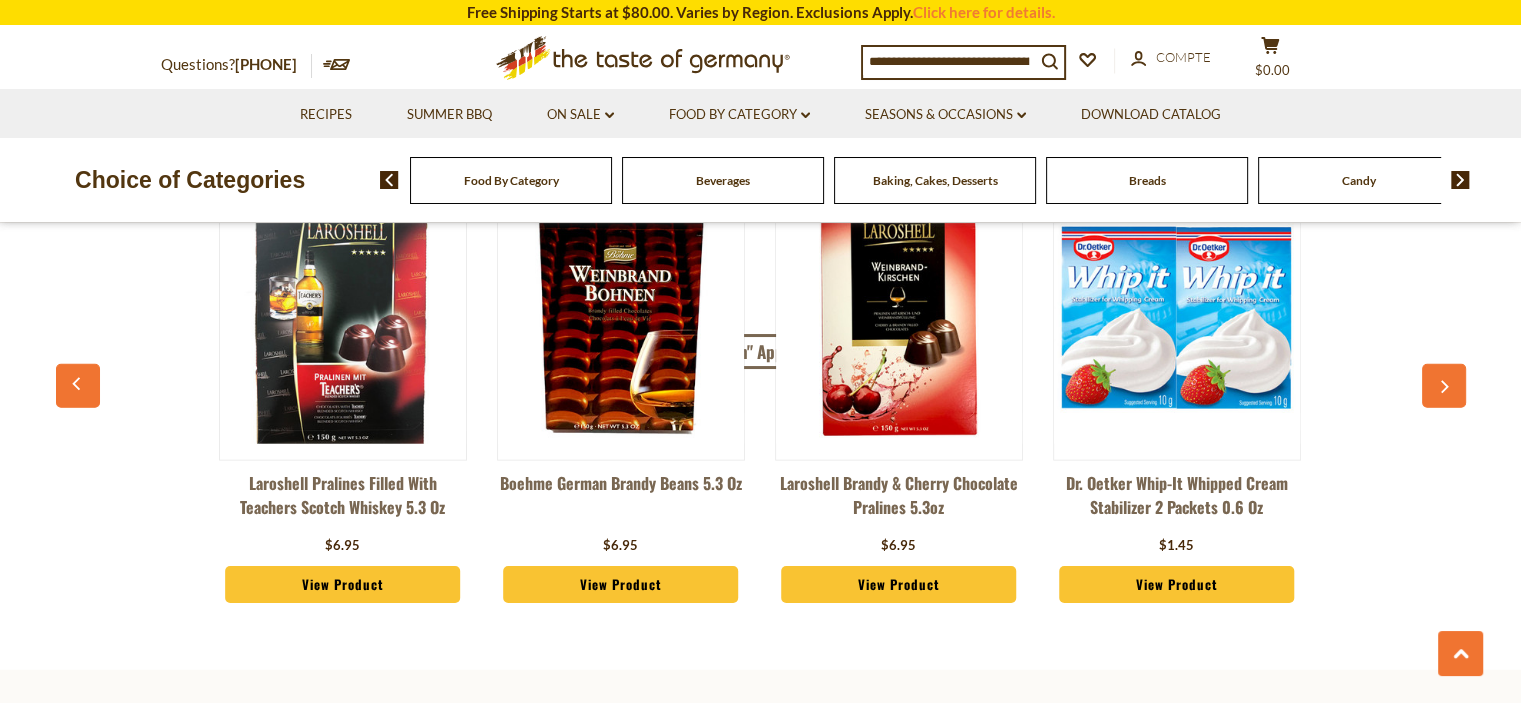 click at bounding box center [1444, 386] 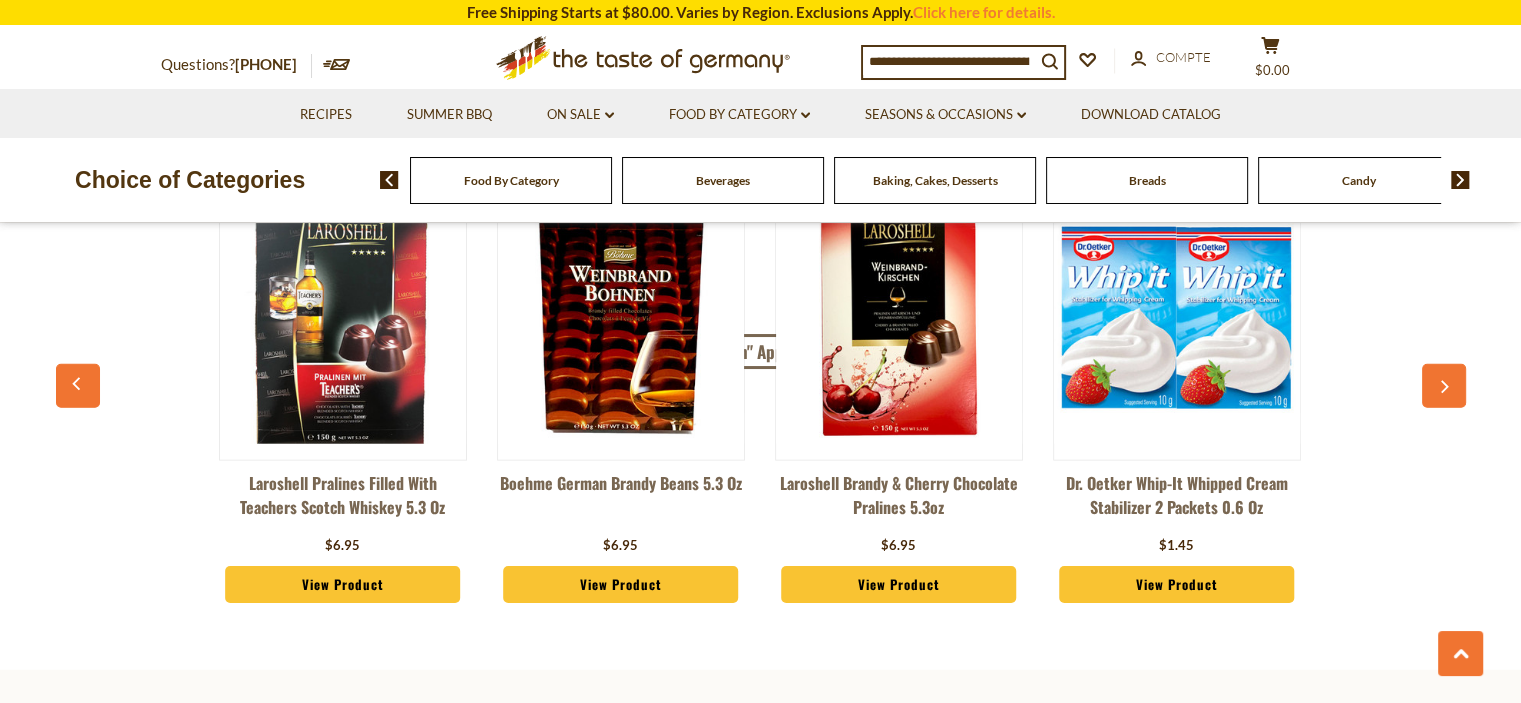 scroll, scrollTop: 0, scrollLeft: 1392, axis: horizontal 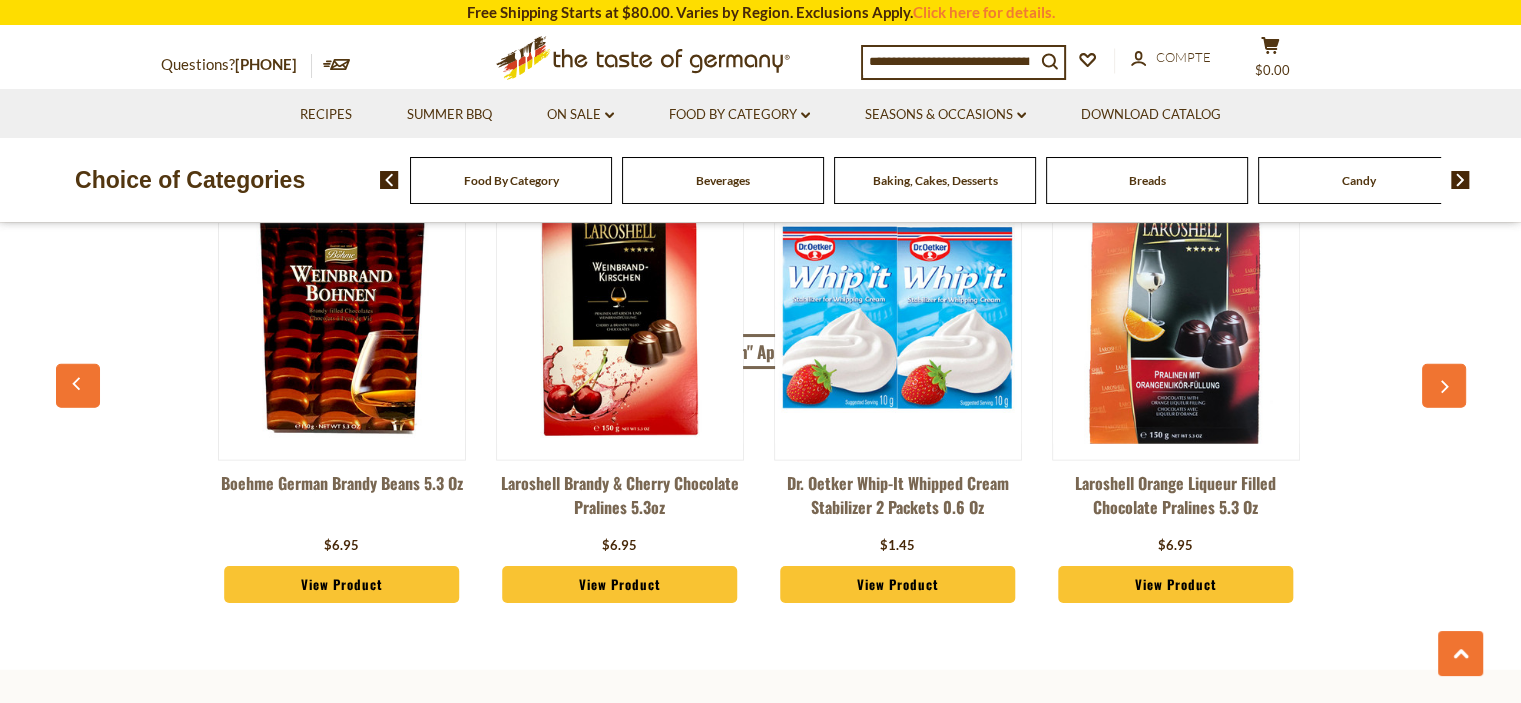 click at bounding box center (1444, 386) 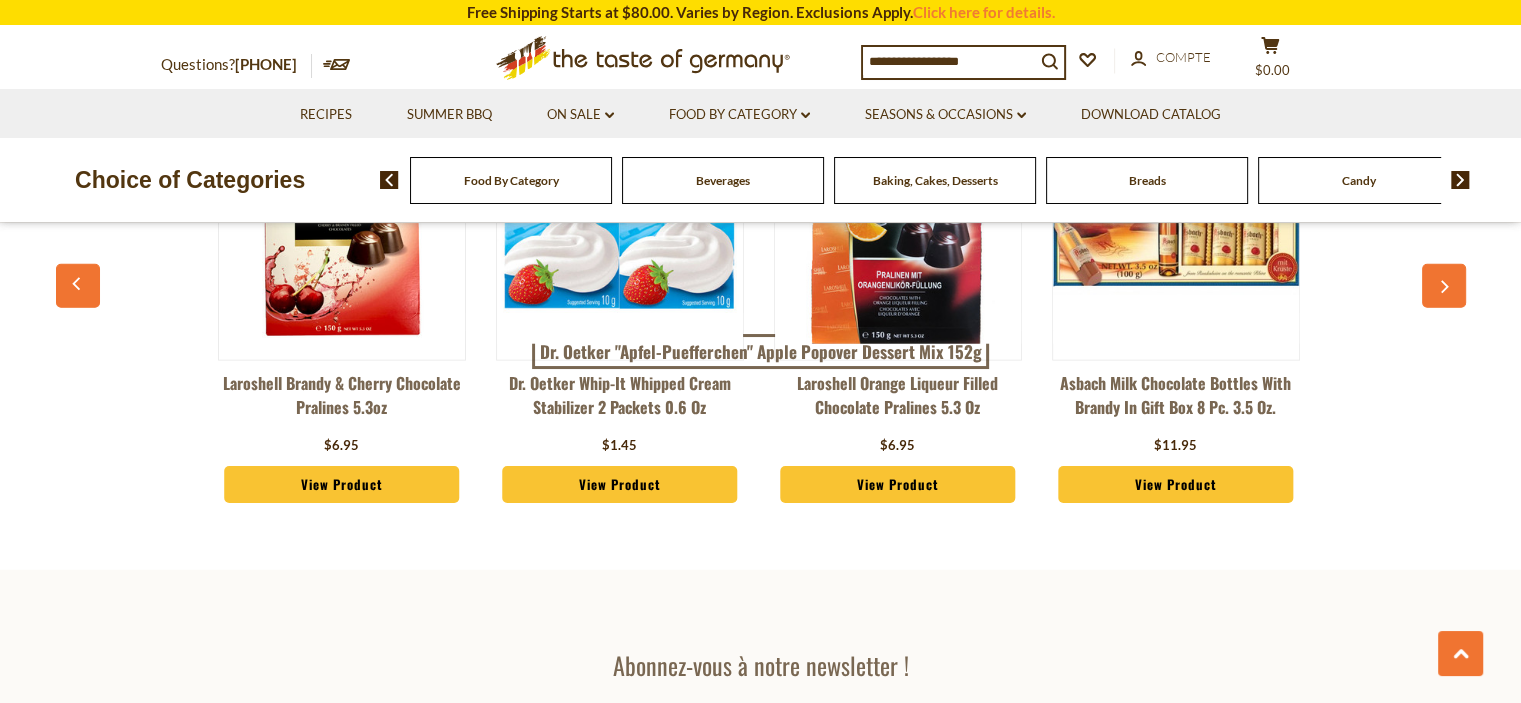 scroll, scrollTop: 4884, scrollLeft: 0, axis: vertical 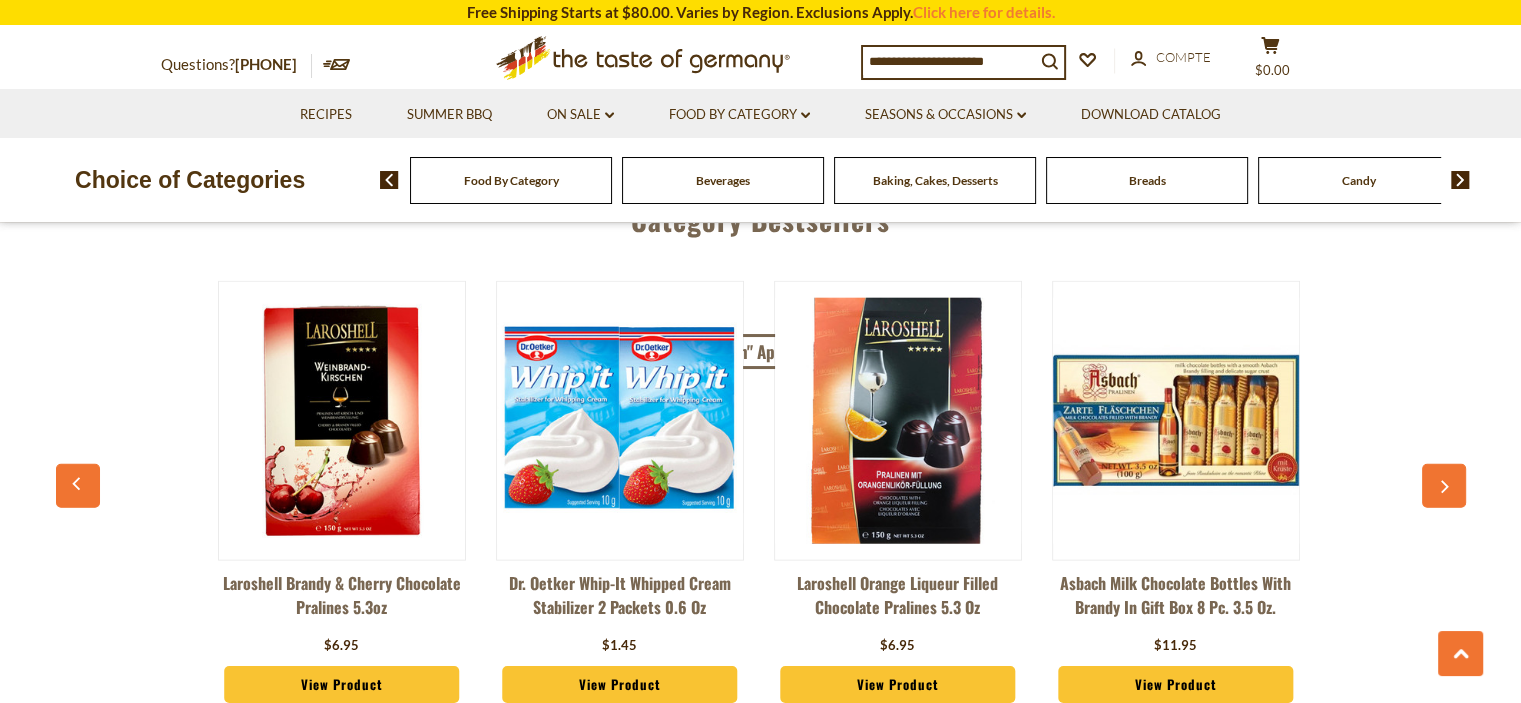 click on "Baking, Cakes, Desserts" at bounding box center (935, 180) 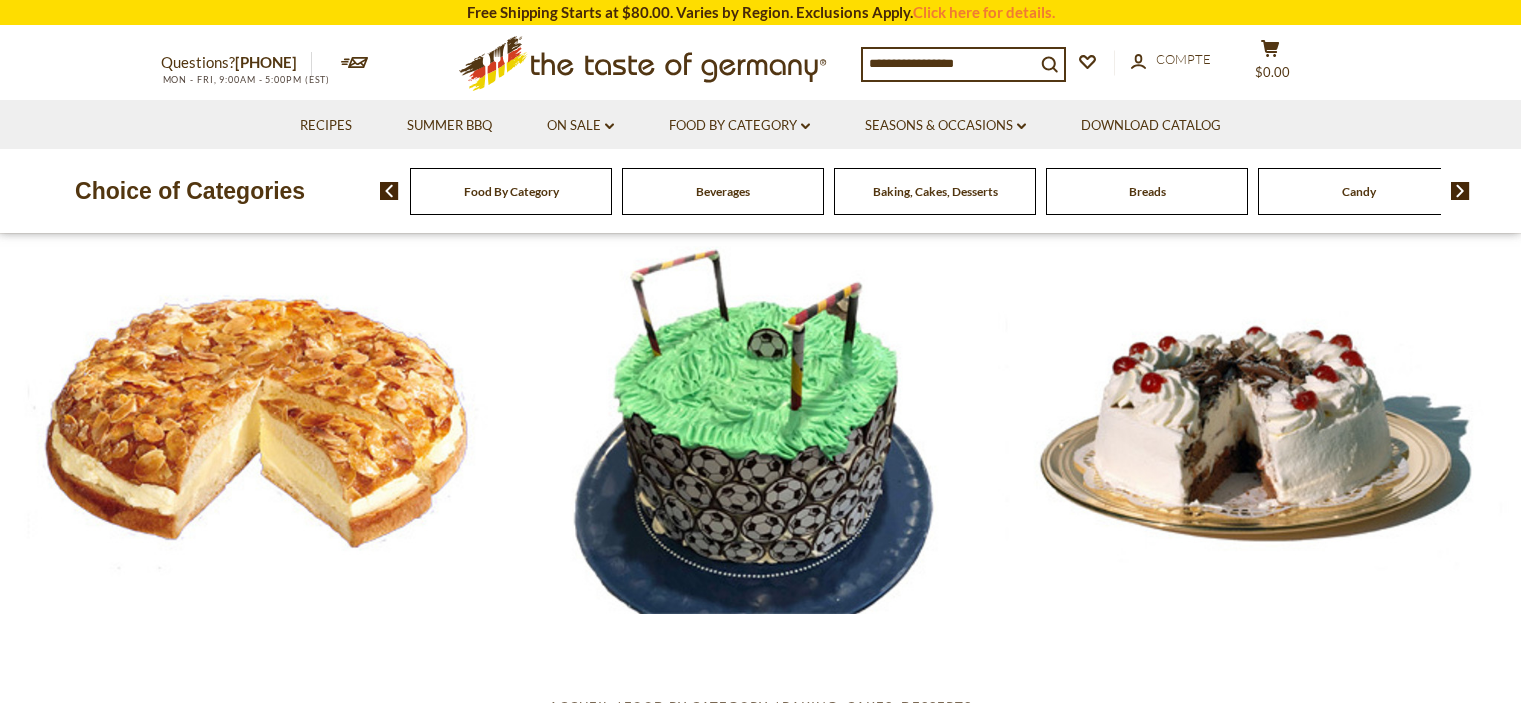 scroll, scrollTop: 0, scrollLeft: 0, axis: both 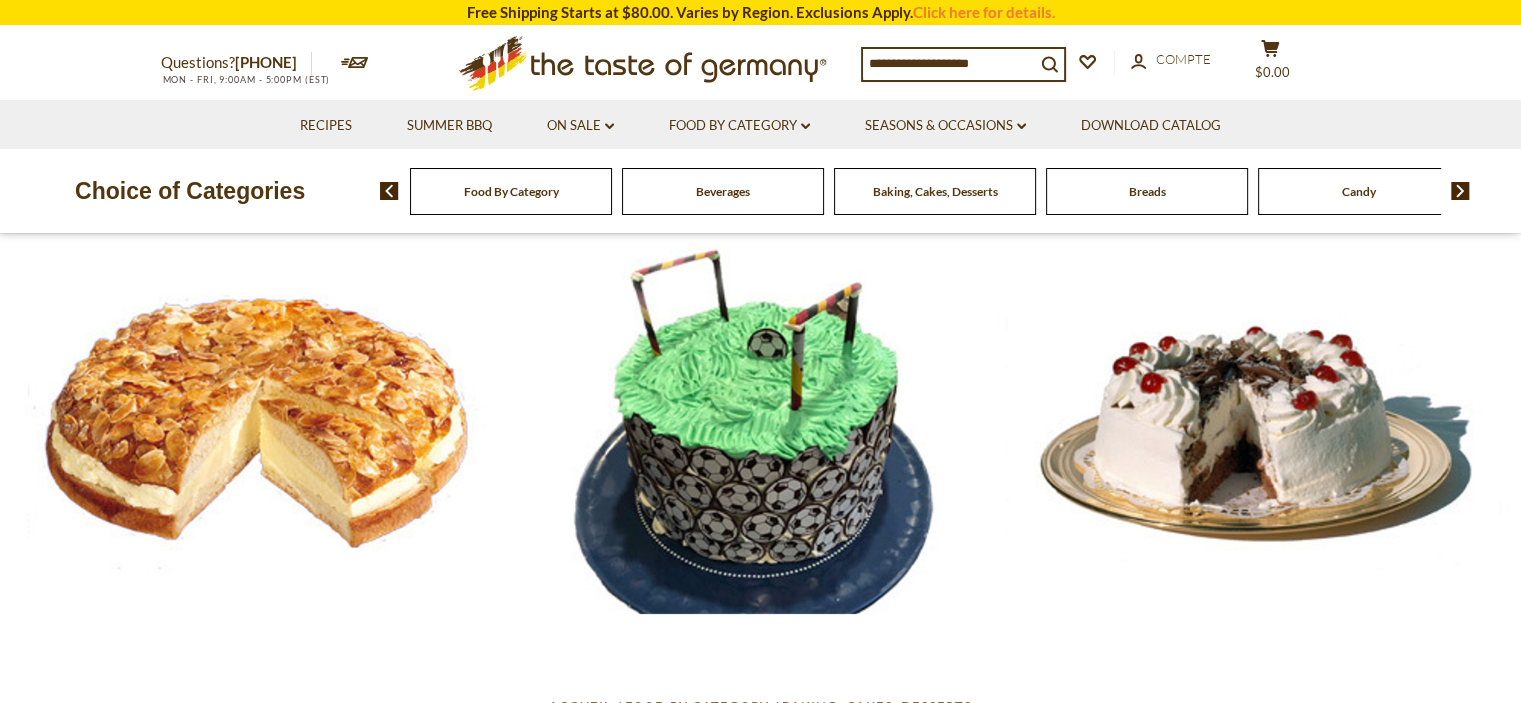 click at bounding box center [1460, 191] 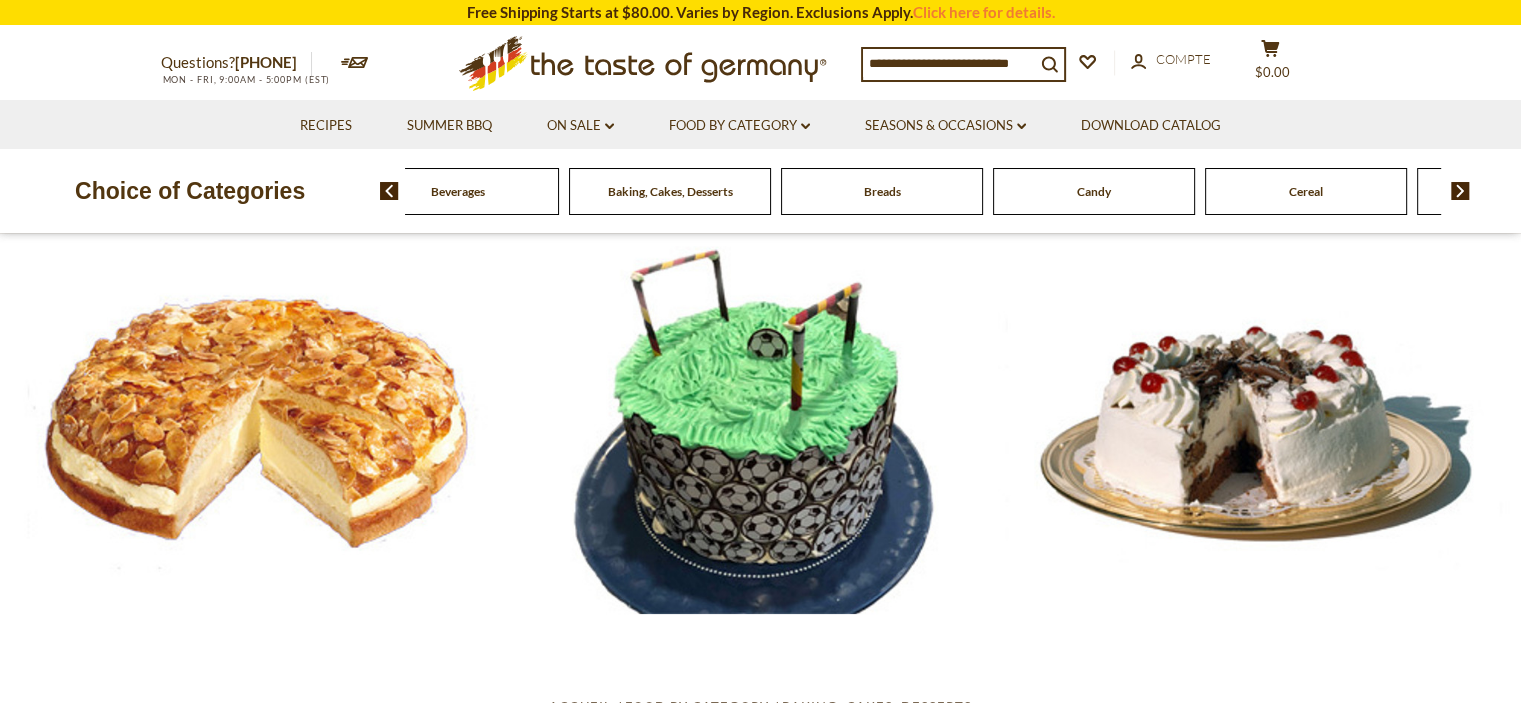 click at bounding box center [1460, 191] 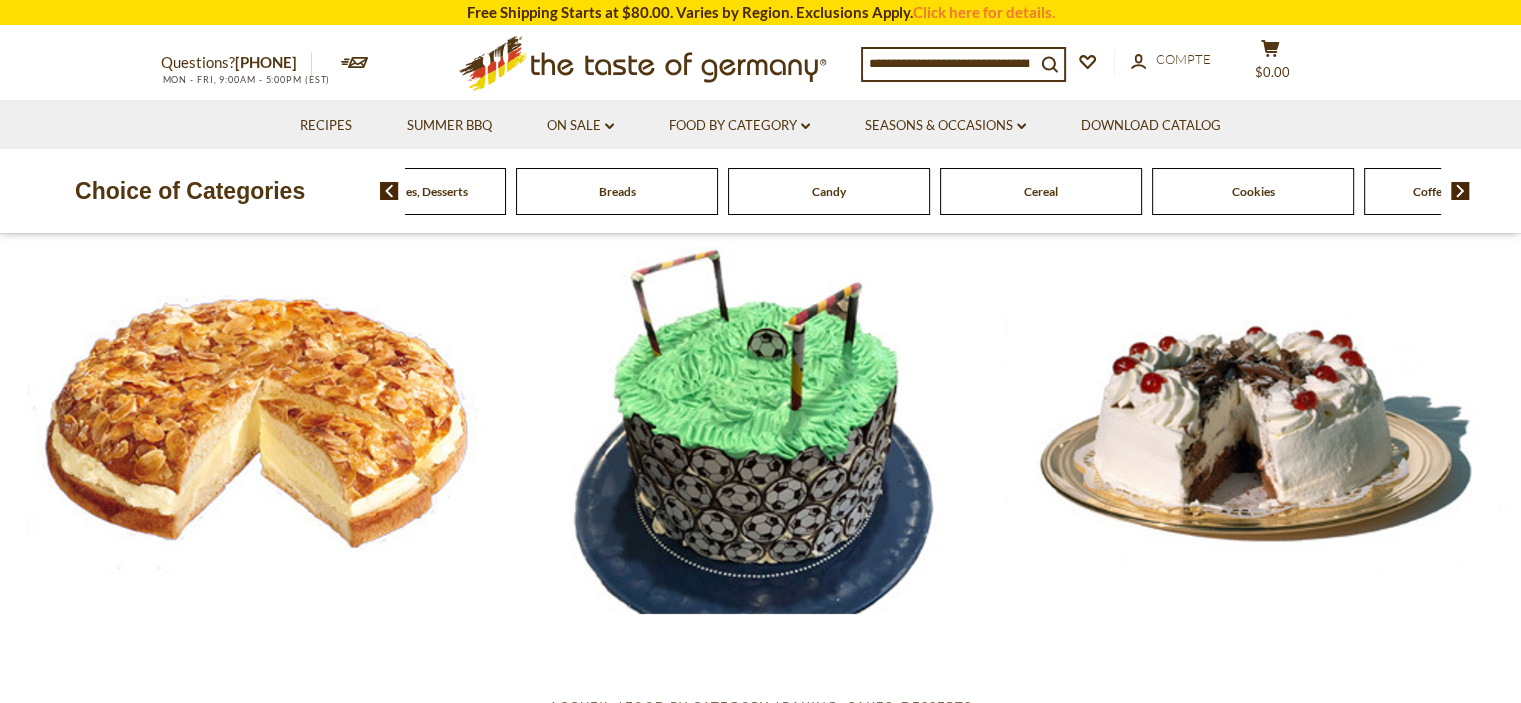 click on "Cereal" at bounding box center [-19, 191] 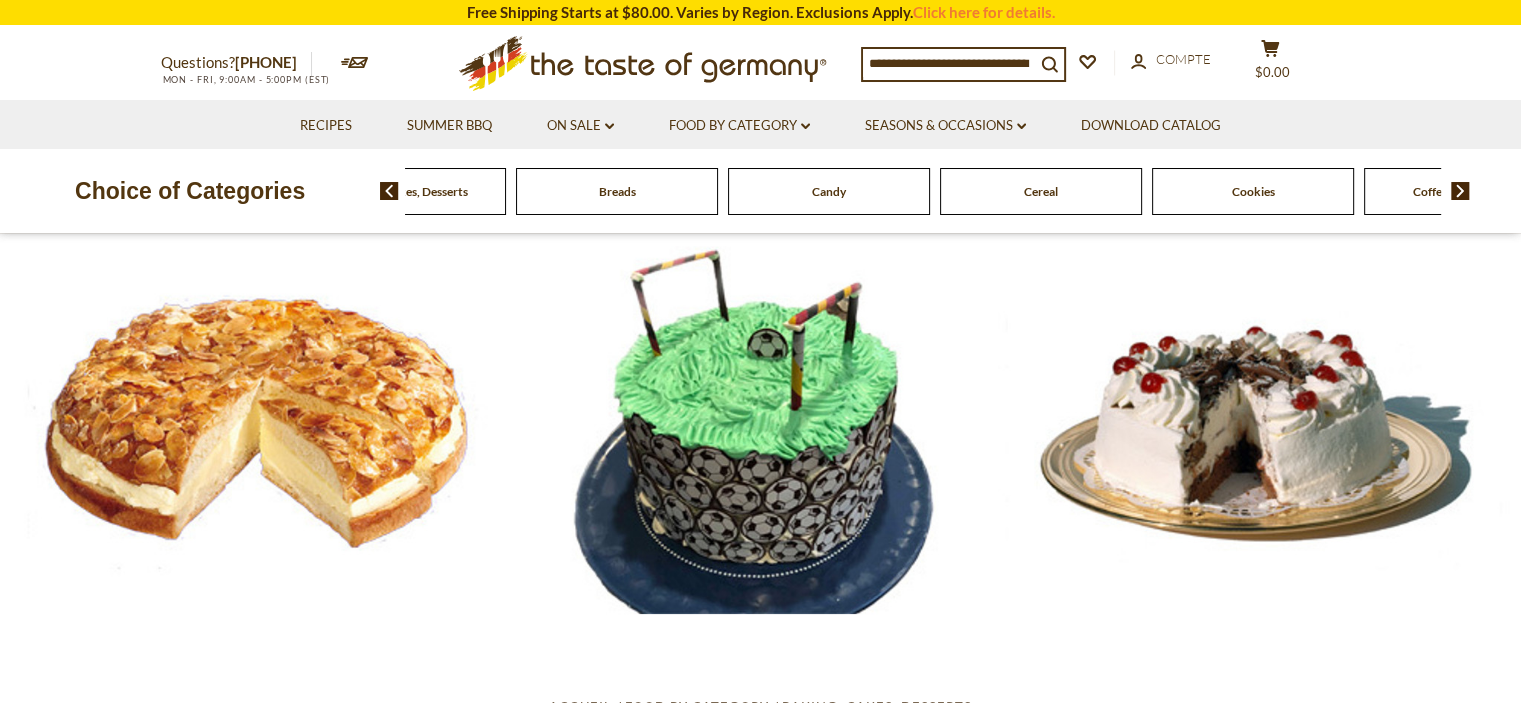 click on "Cereal" at bounding box center (-19, 191) 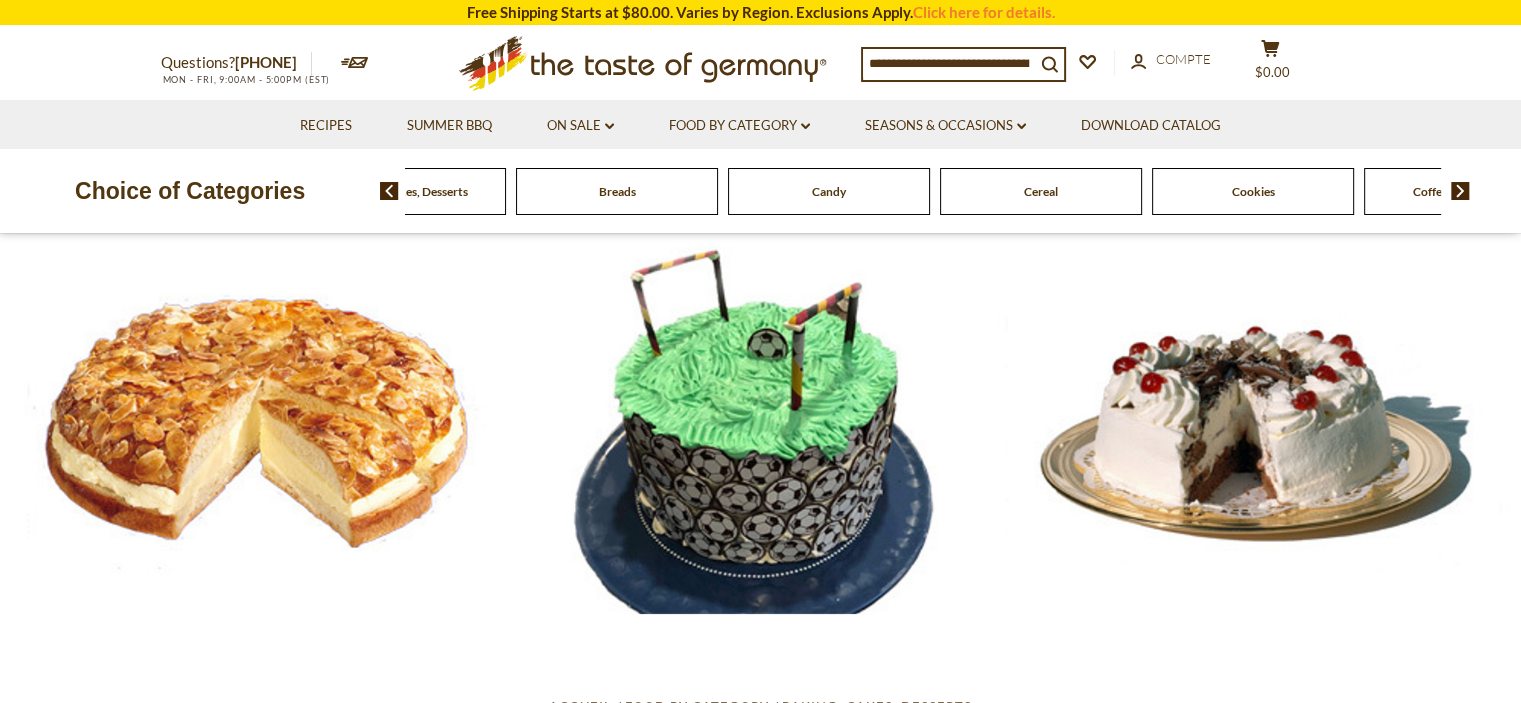 click on "Cereal" at bounding box center (-19, 191) 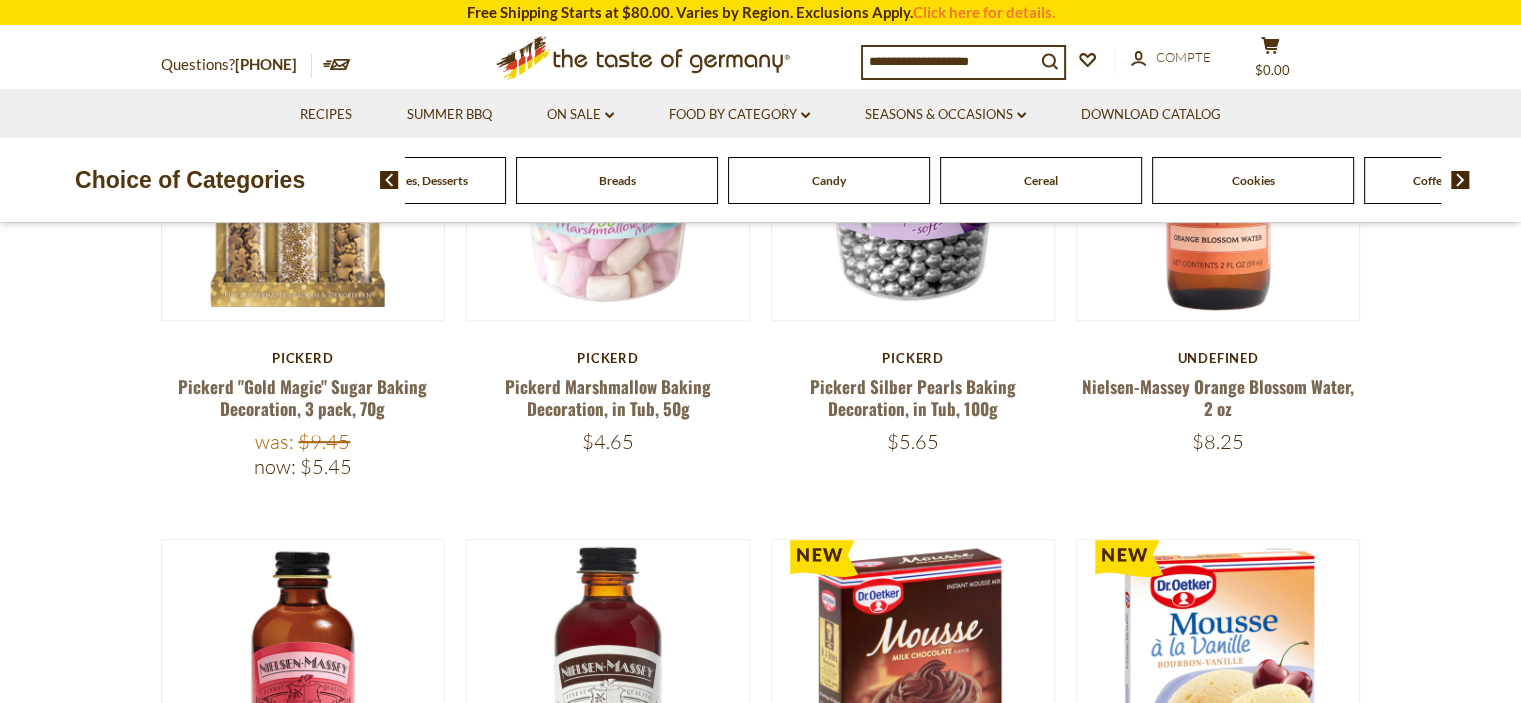 scroll, scrollTop: 900, scrollLeft: 0, axis: vertical 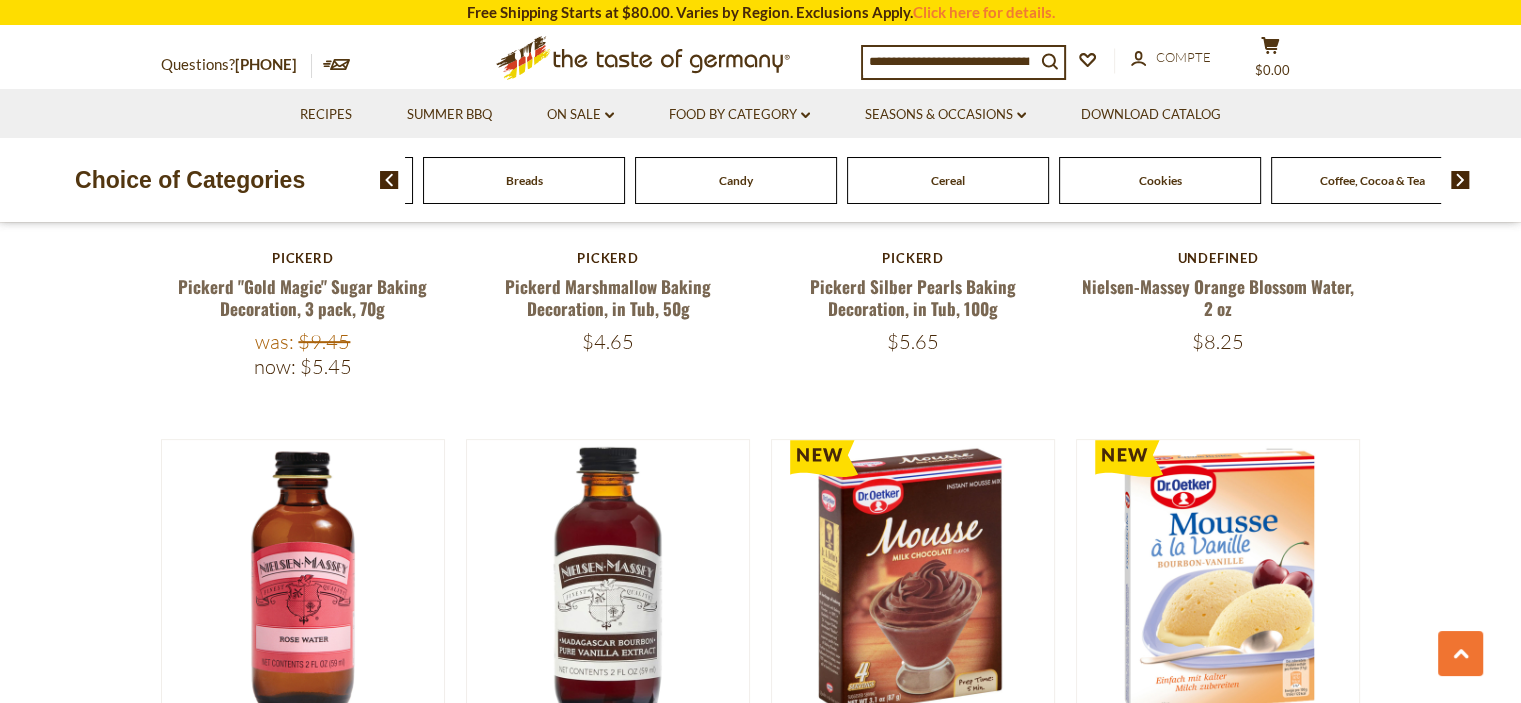 click on "Cereal" at bounding box center (-112, 180) 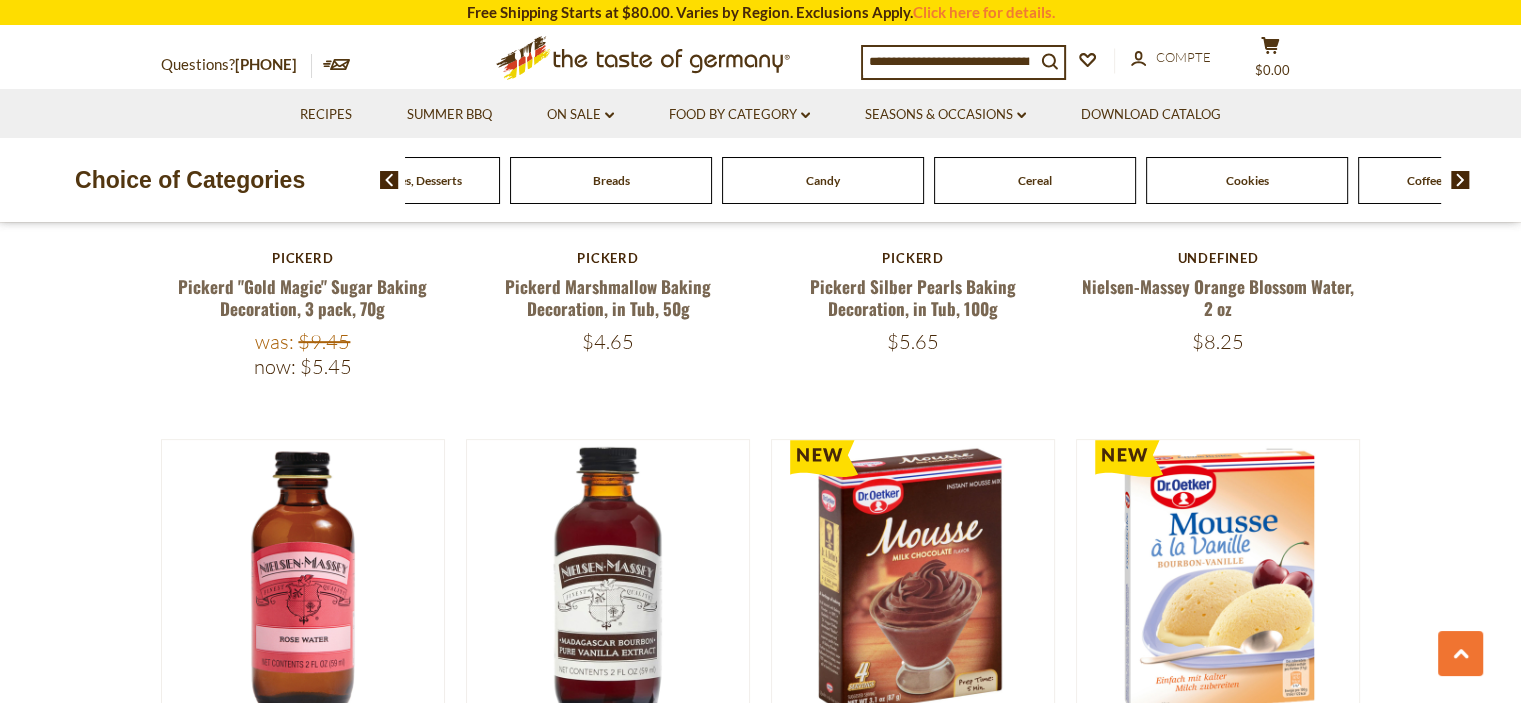 click on "Cereal" at bounding box center (1035, 180) 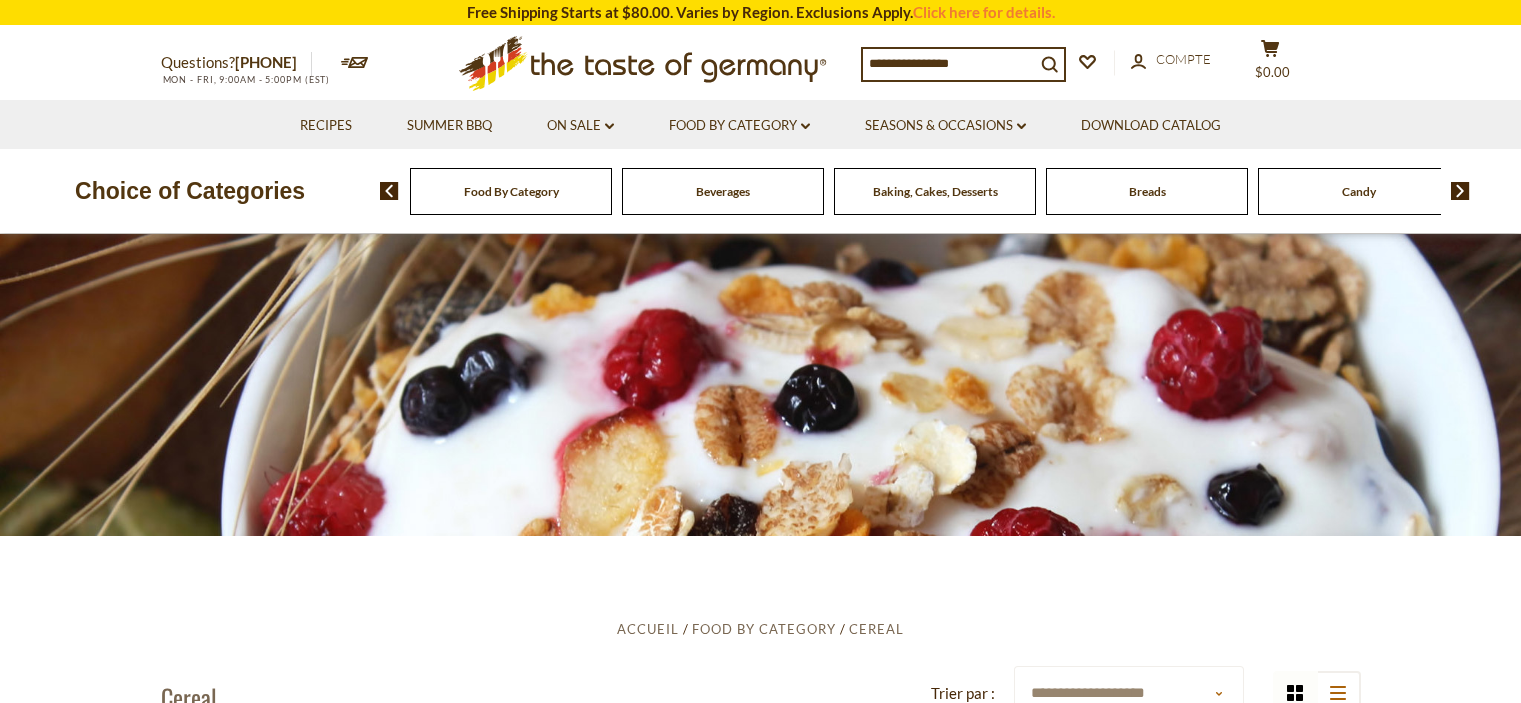 scroll, scrollTop: 0, scrollLeft: 0, axis: both 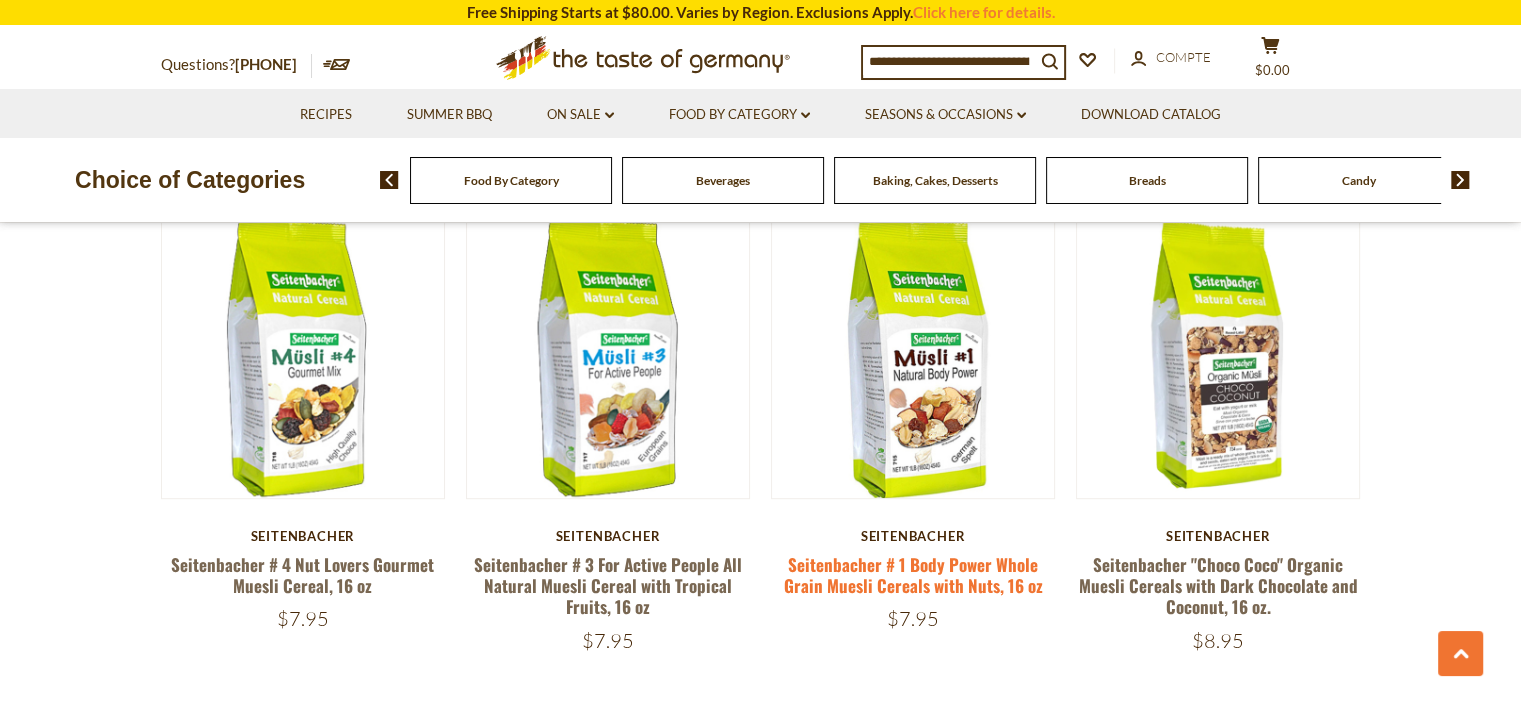 click on "Seitenbacher # 1 Body Power Whole Grain Muesli Cereals with Nuts, 16 oz" at bounding box center [913, 575] 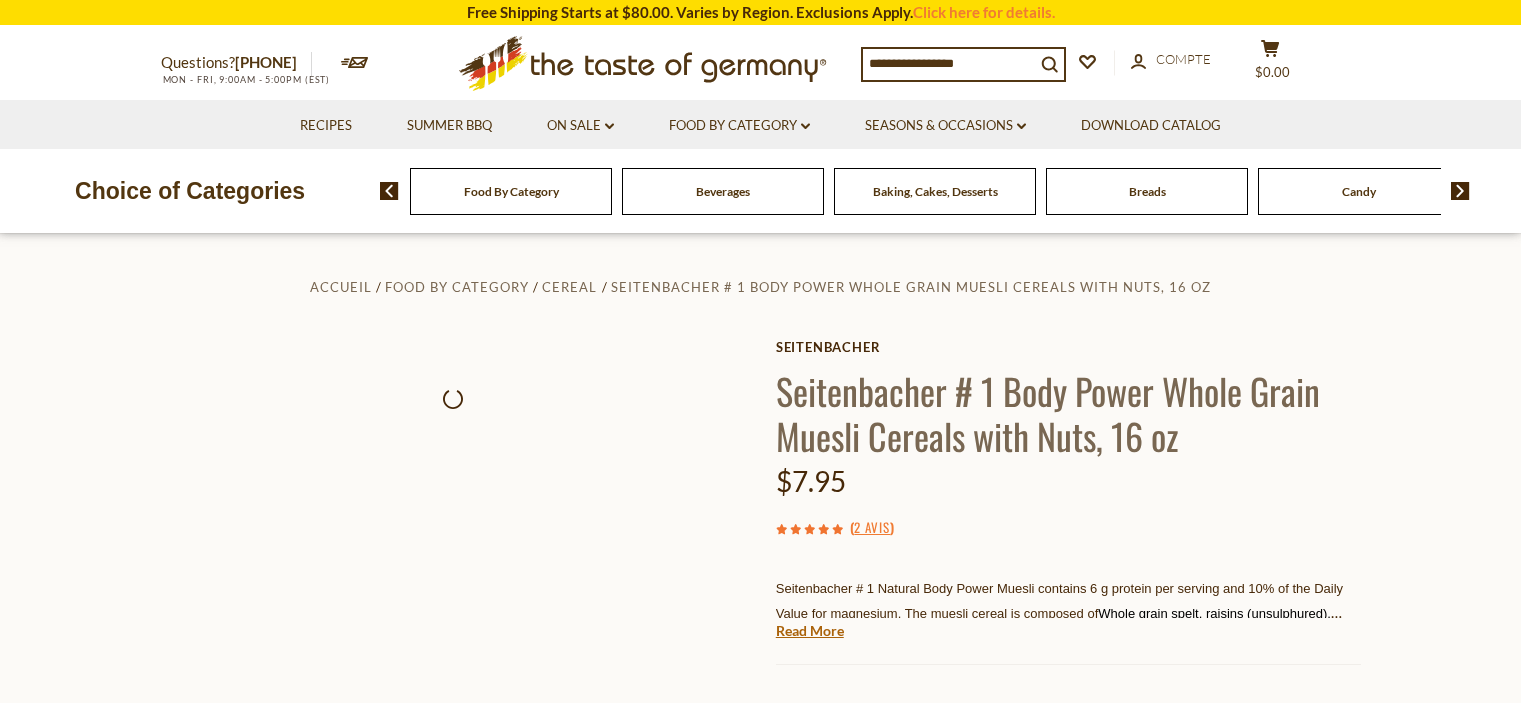 scroll, scrollTop: 0, scrollLeft: 0, axis: both 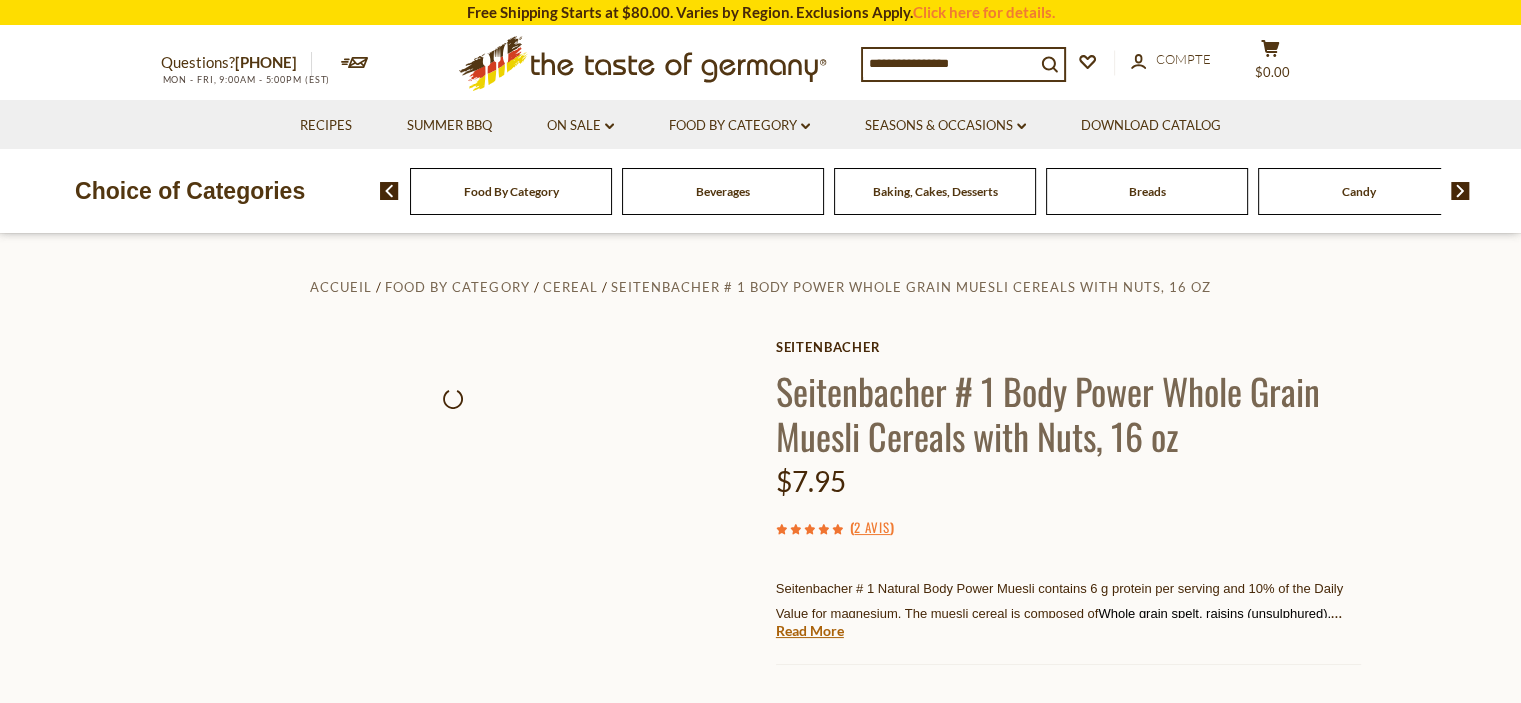 drag, startPoint x: 774, startPoint y: 375, endPoint x: 909, endPoint y: 491, distance: 177.99158 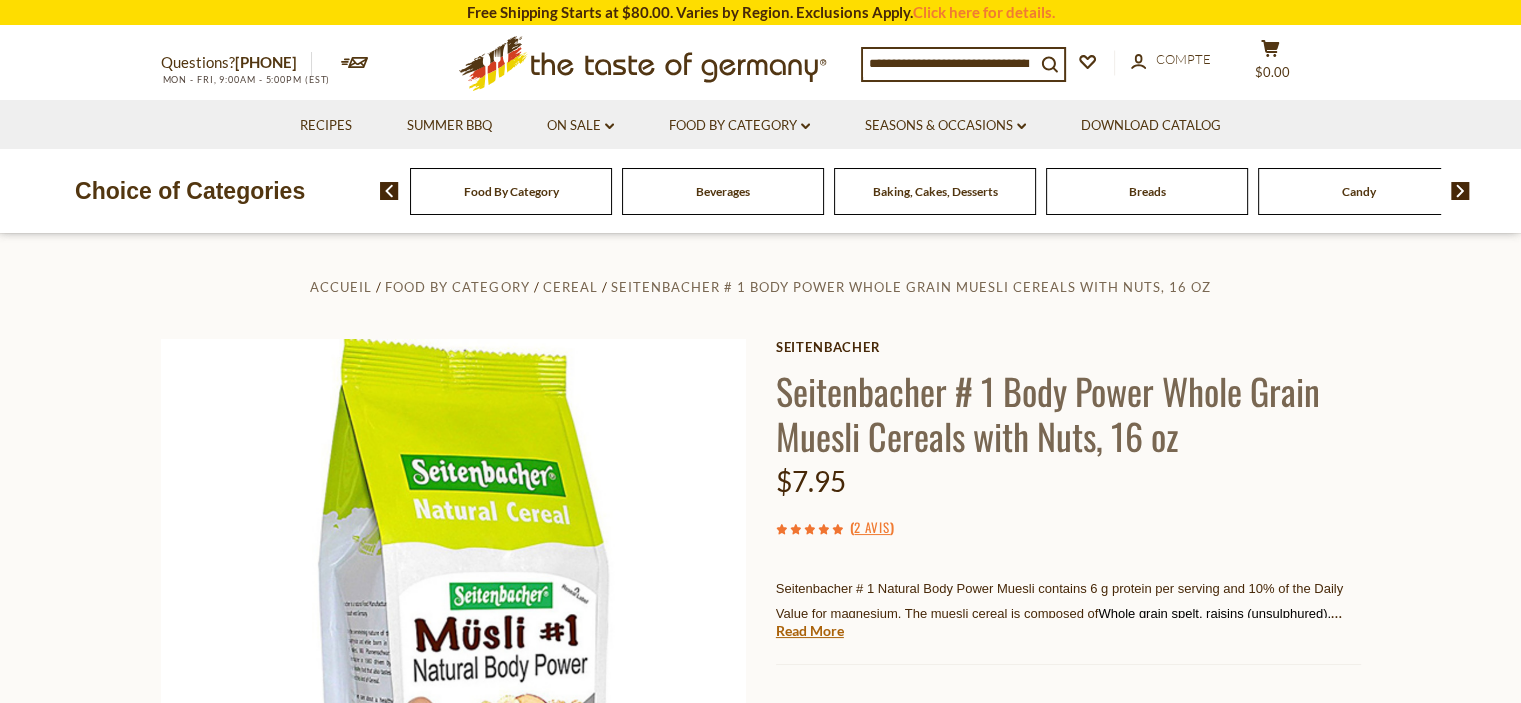 click on "Seitenbacher
Seitenbacher # 1 Body Power Whole Grain Muesli Cereals with Nuts, 16 oz
$7.95
(  2 avis  )
Seitenbacher # 1 Natural Body Power Muesli contains 6 g protein per serving and 10% of the Daily Value for magnesium. The muesli cereal is composed of  Whole grain spelt, raisins (unsulphured), whole grain oats, peanut kernels, sunflower seeds, barley flakes, dried apples (unsulphured), haz elnut kernels, wheat germ.       Muesli Cereals are ready-to-eat mixes of  whole grain cereals,          Seitenbacher, based in the Odenwald regi" at bounding box center [1068, 640] 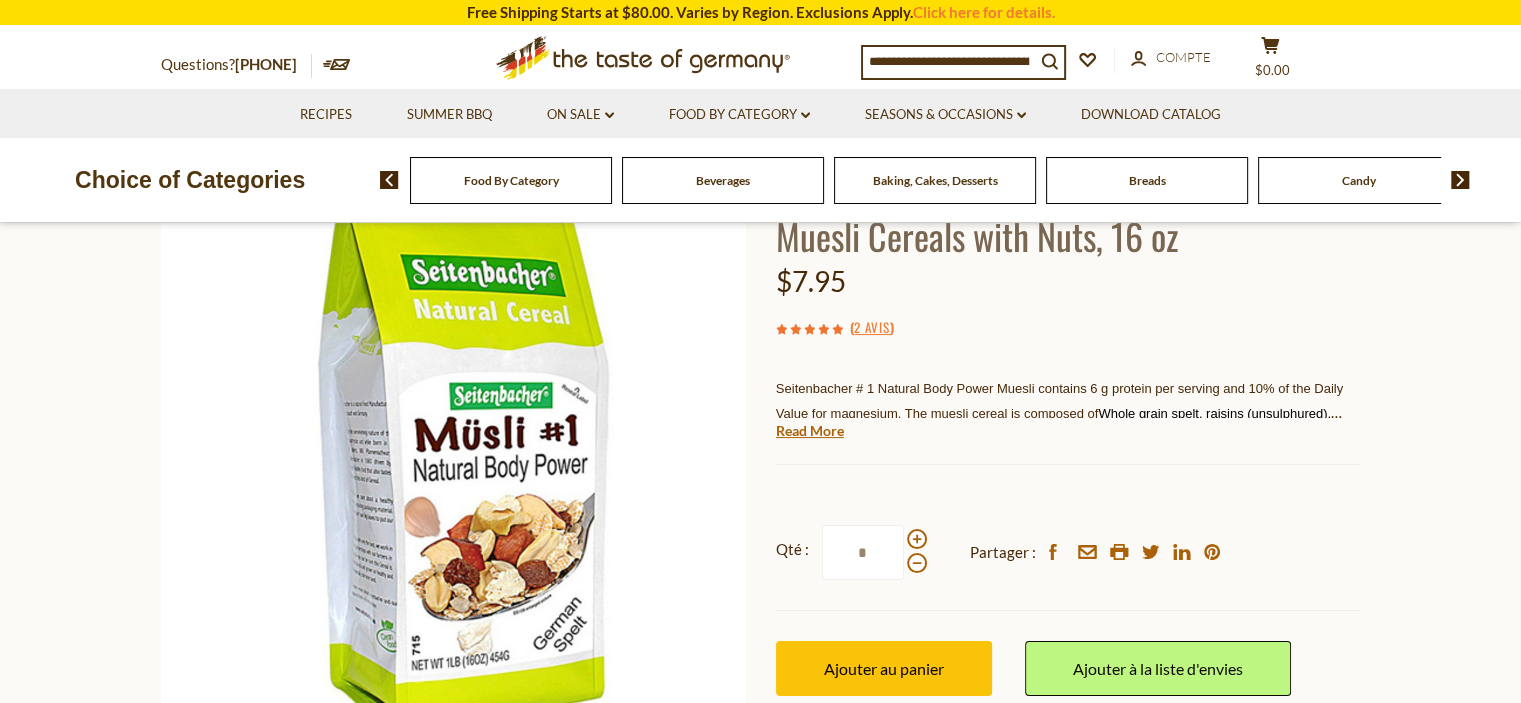 scroll, scrollTop: 100, scrollLeft: 0, axis: vertical 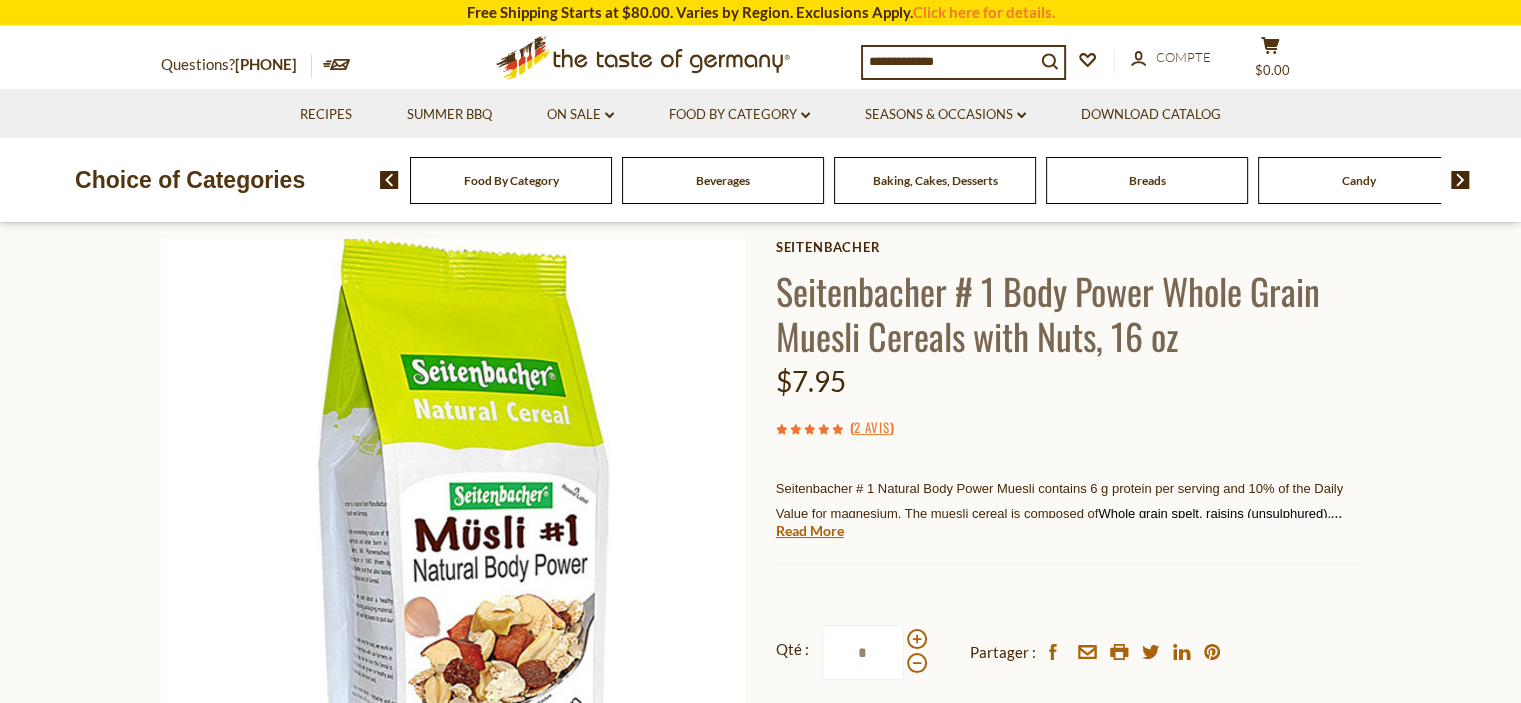 click on "Food By Category
Beverages
Baking, Cakes, Desserts
Breads
Candy
Cereal
Cookies
Coffee, Cocoa & Tea
Chocolate & Marzipan
Cheese & Dairy" at bounding box center (950, 180) 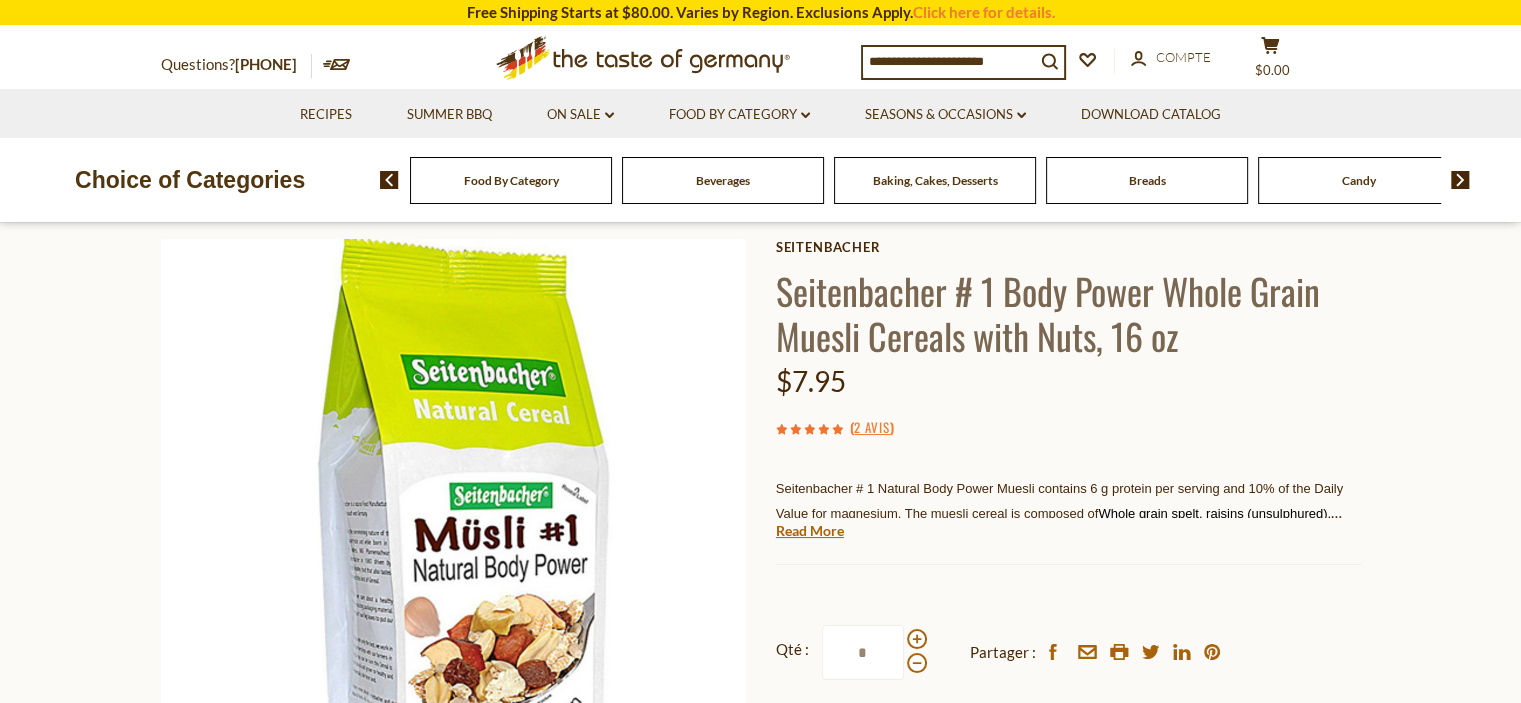 click at bounding box center (1460, 180) 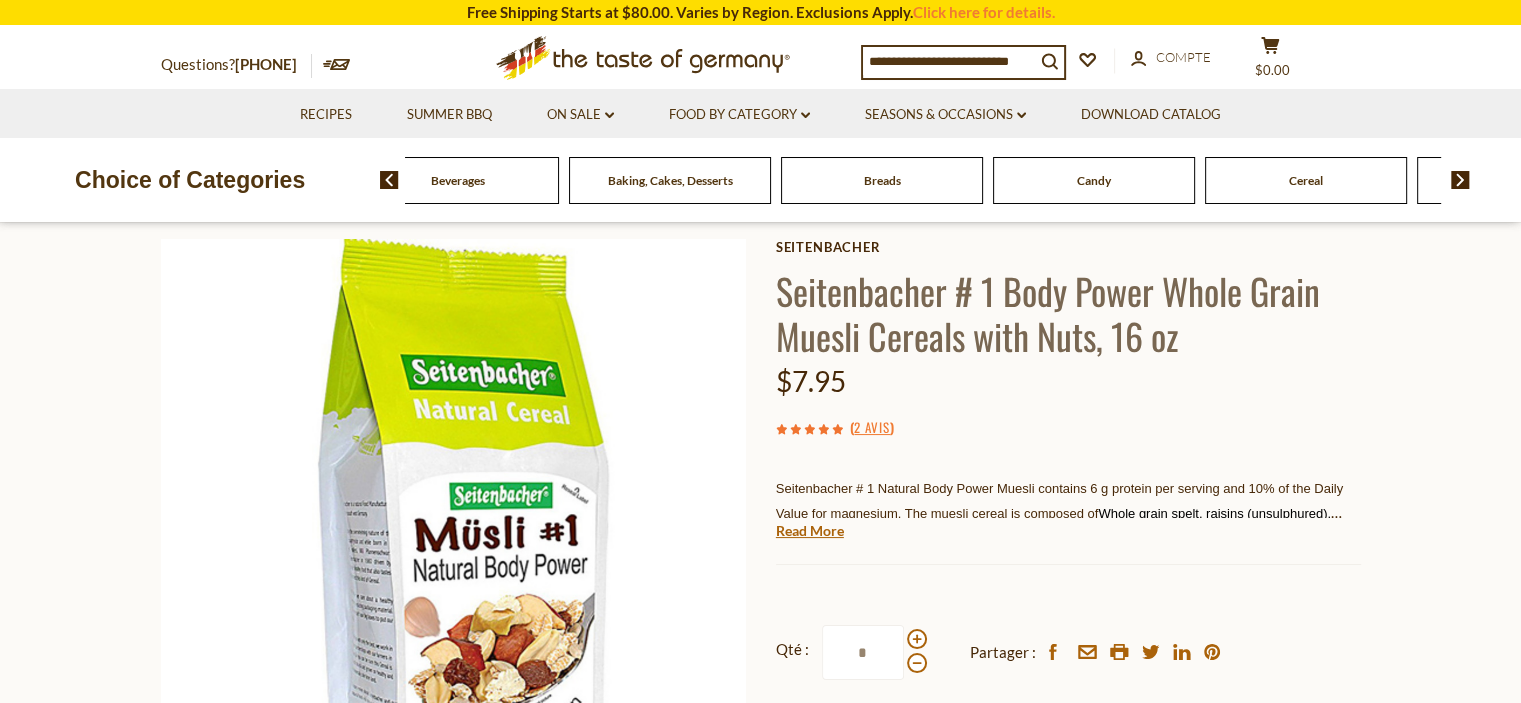 click at bounding box center (1460, 180) 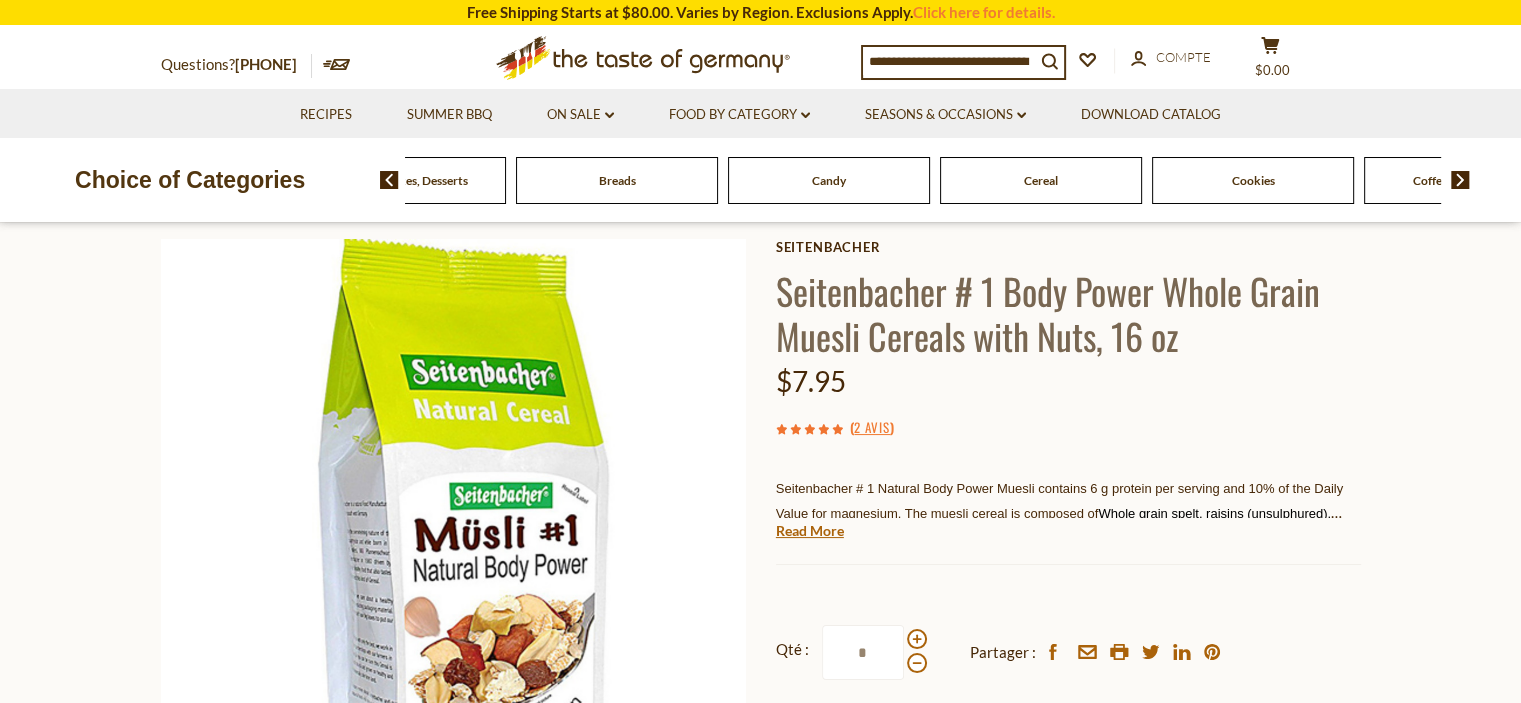 click at bounding box center (1460, 180) 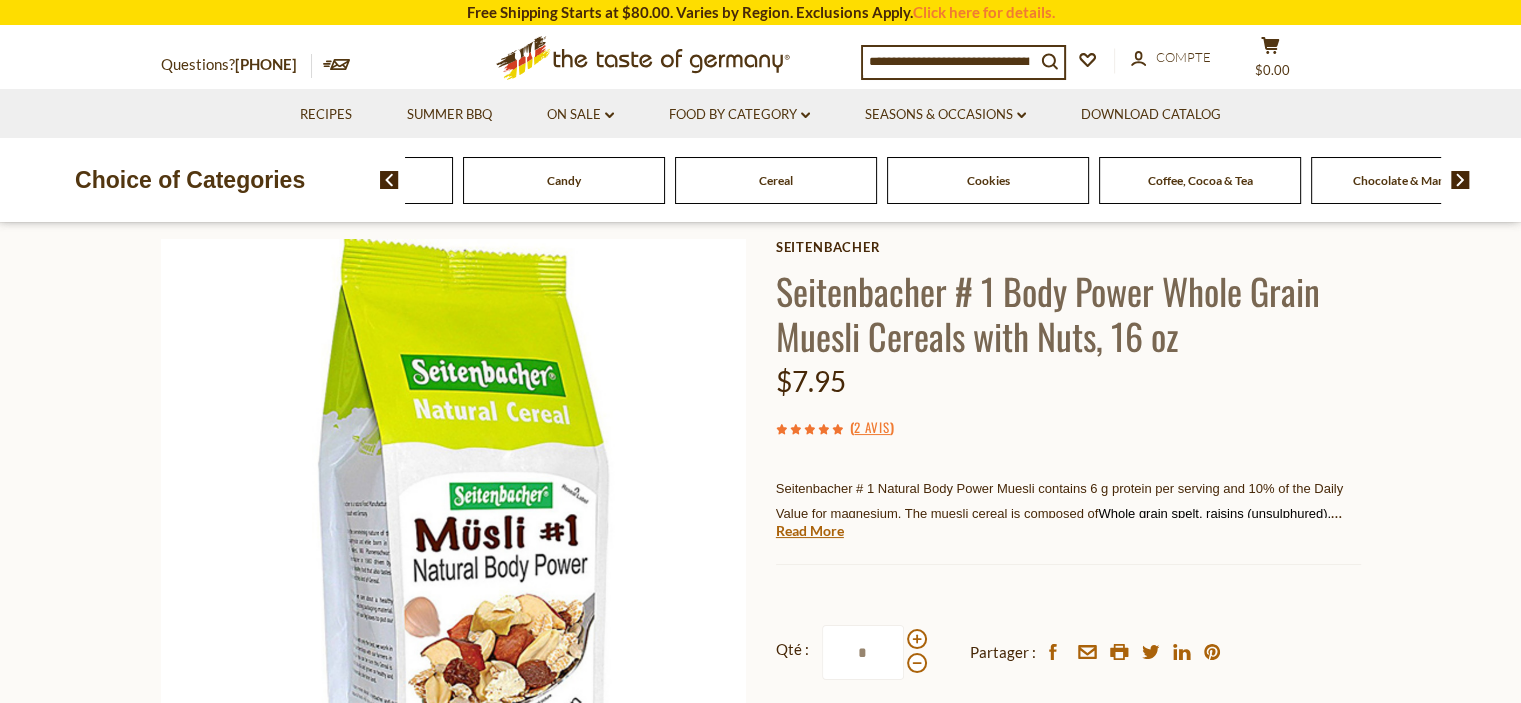 click at bounding box center (1460, 180) 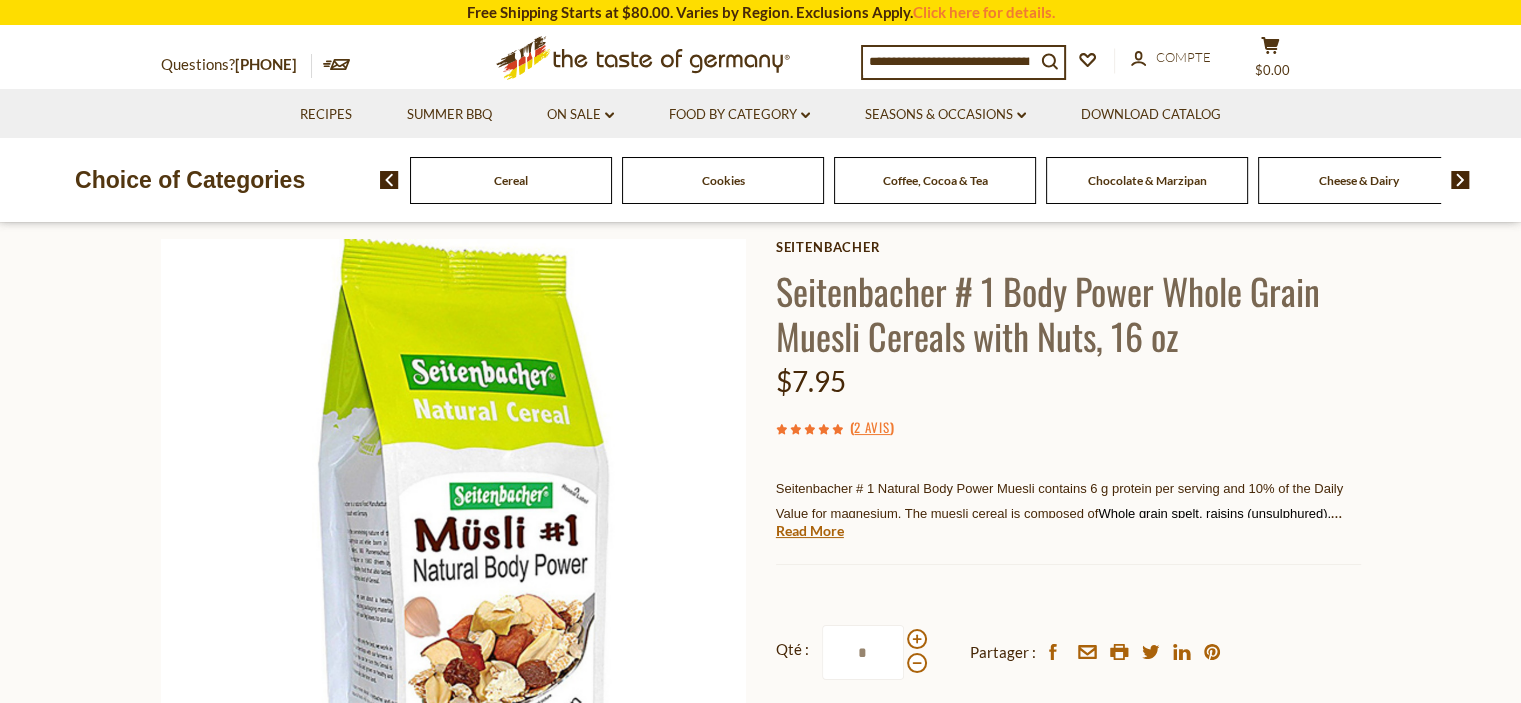 click on "Food By Category
Beverages
Baking, Cakes, Desserts
Breads
Candy
Cereal
Cookies
Coffee, Cocoa & Tea
Chocolate & Marzipan
Cheese & Dairy" at bounding box center (950, 180) 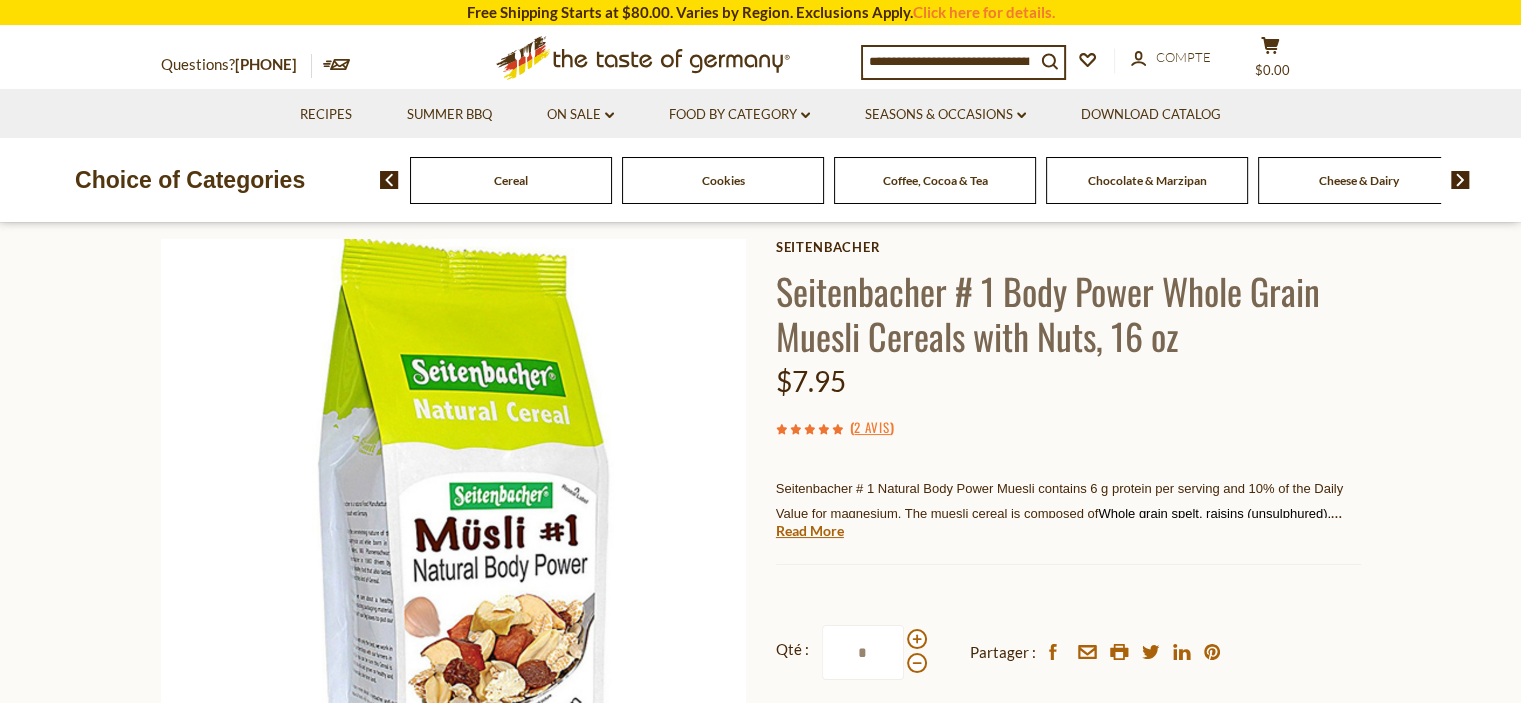 click at bounding box center (1460, 180) 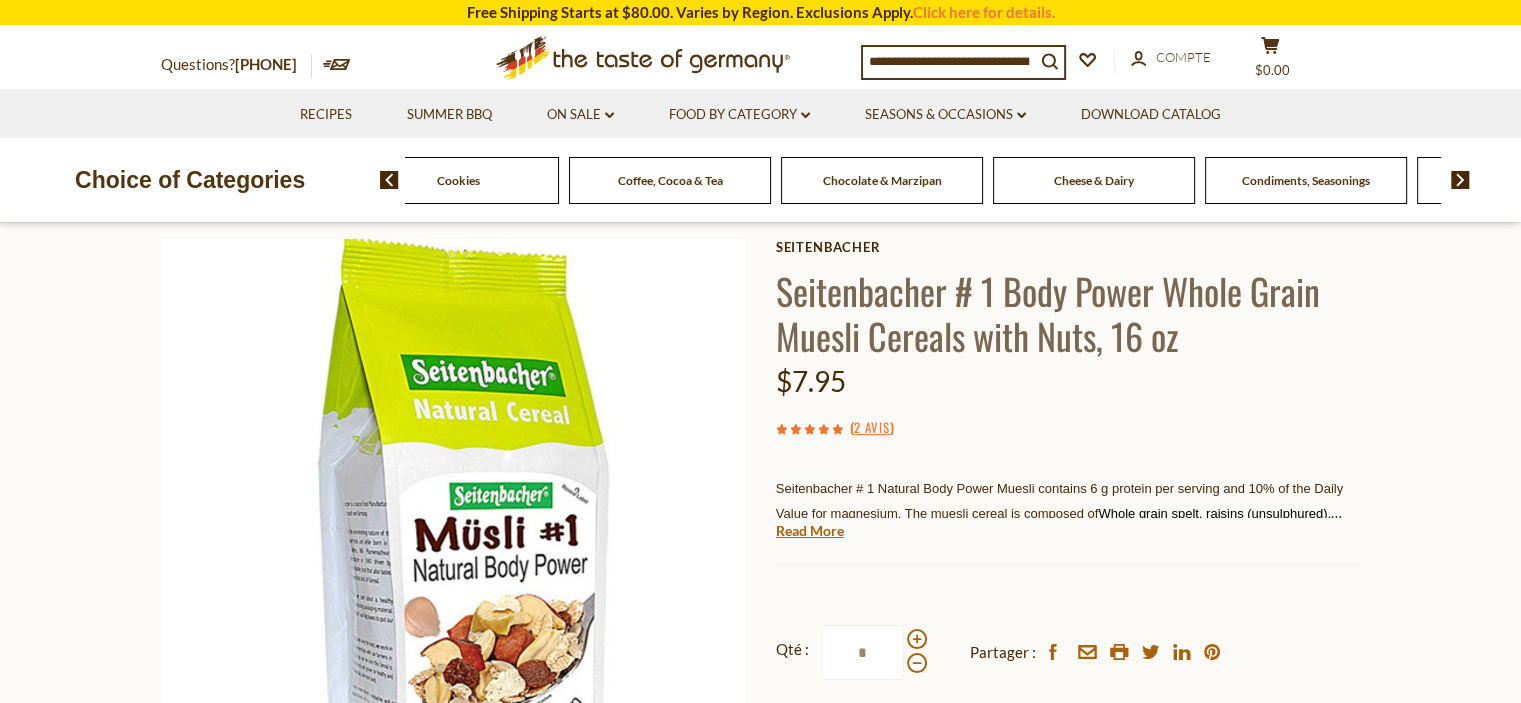 click at bounding box center (1460, 180) 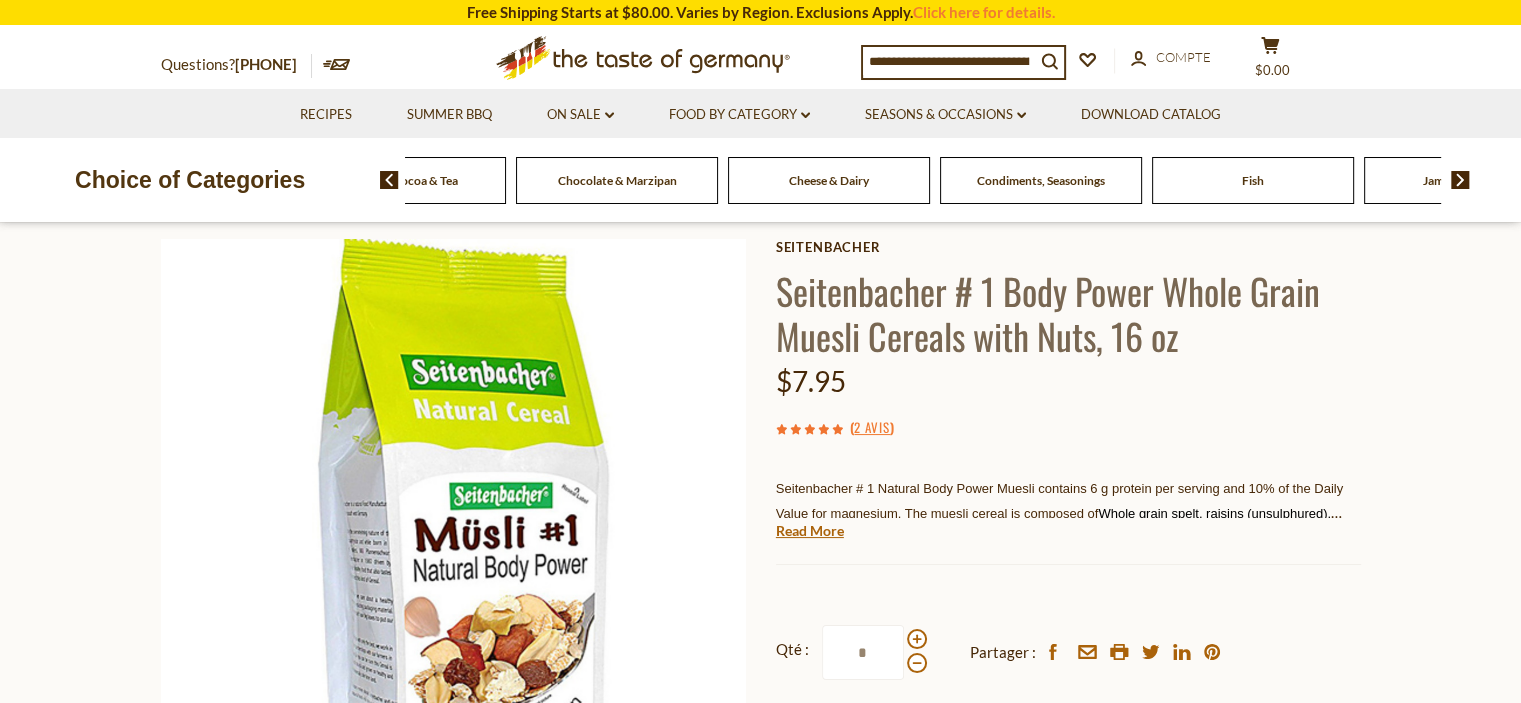 click at bounding box center [1460, 180] 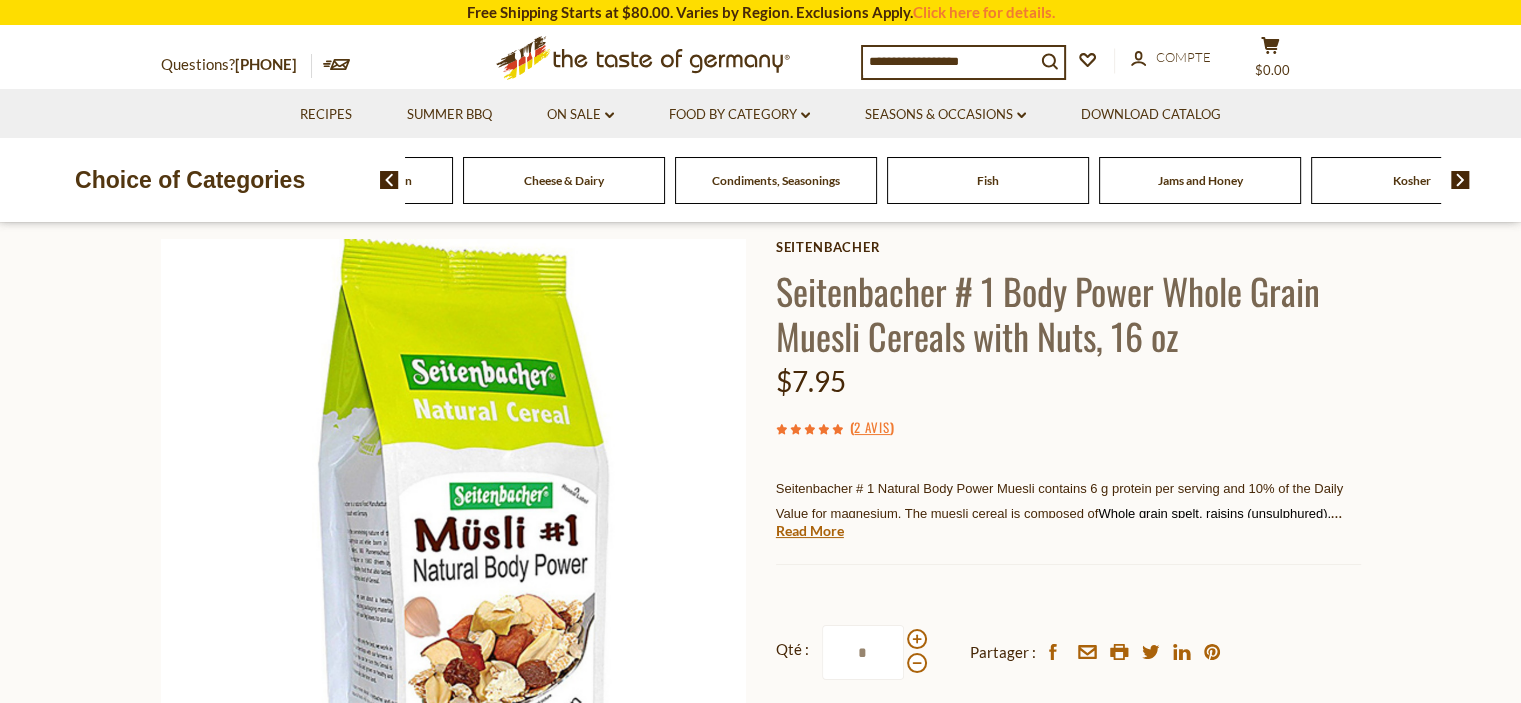 click at bounding box center [1460, 180] 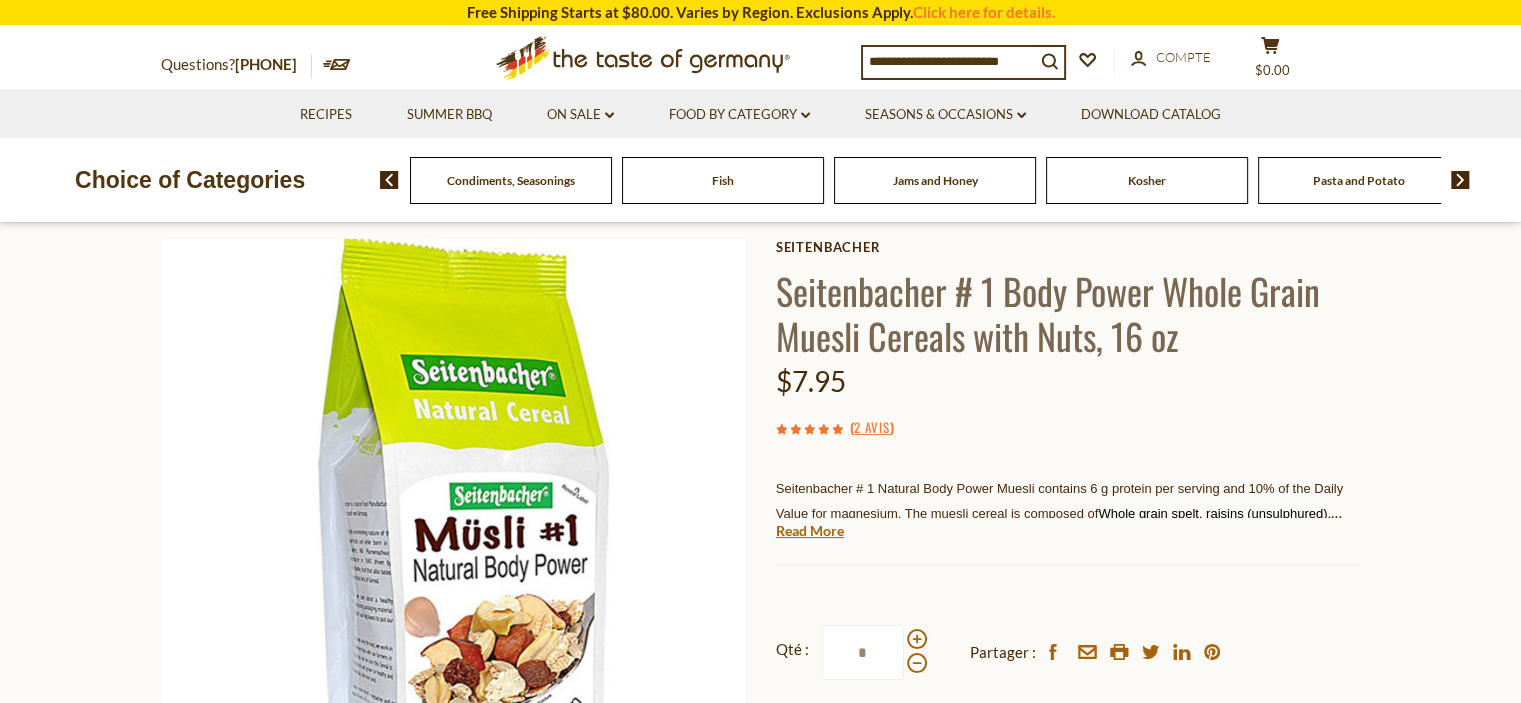 click at bounding box center (1460, 180) 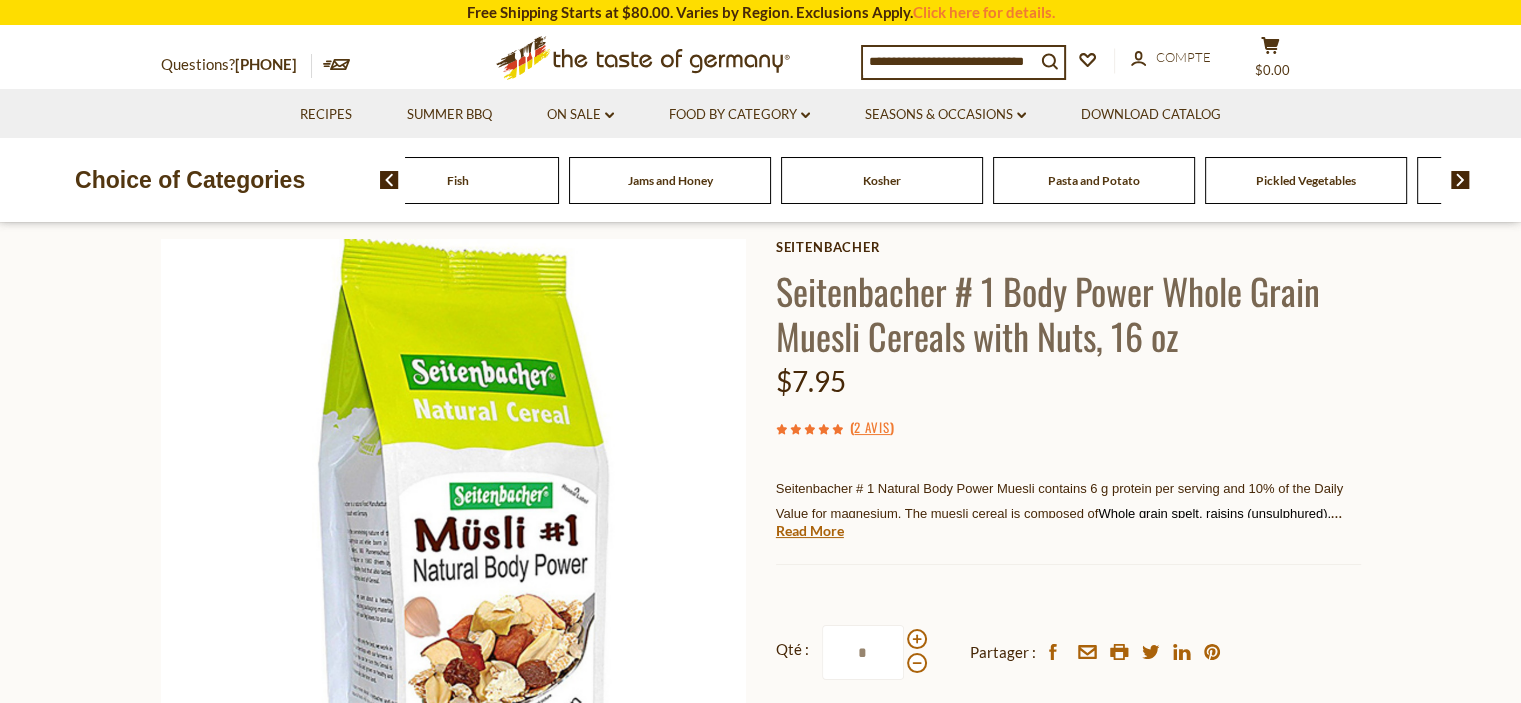 click at bounding box center (1460, 180) 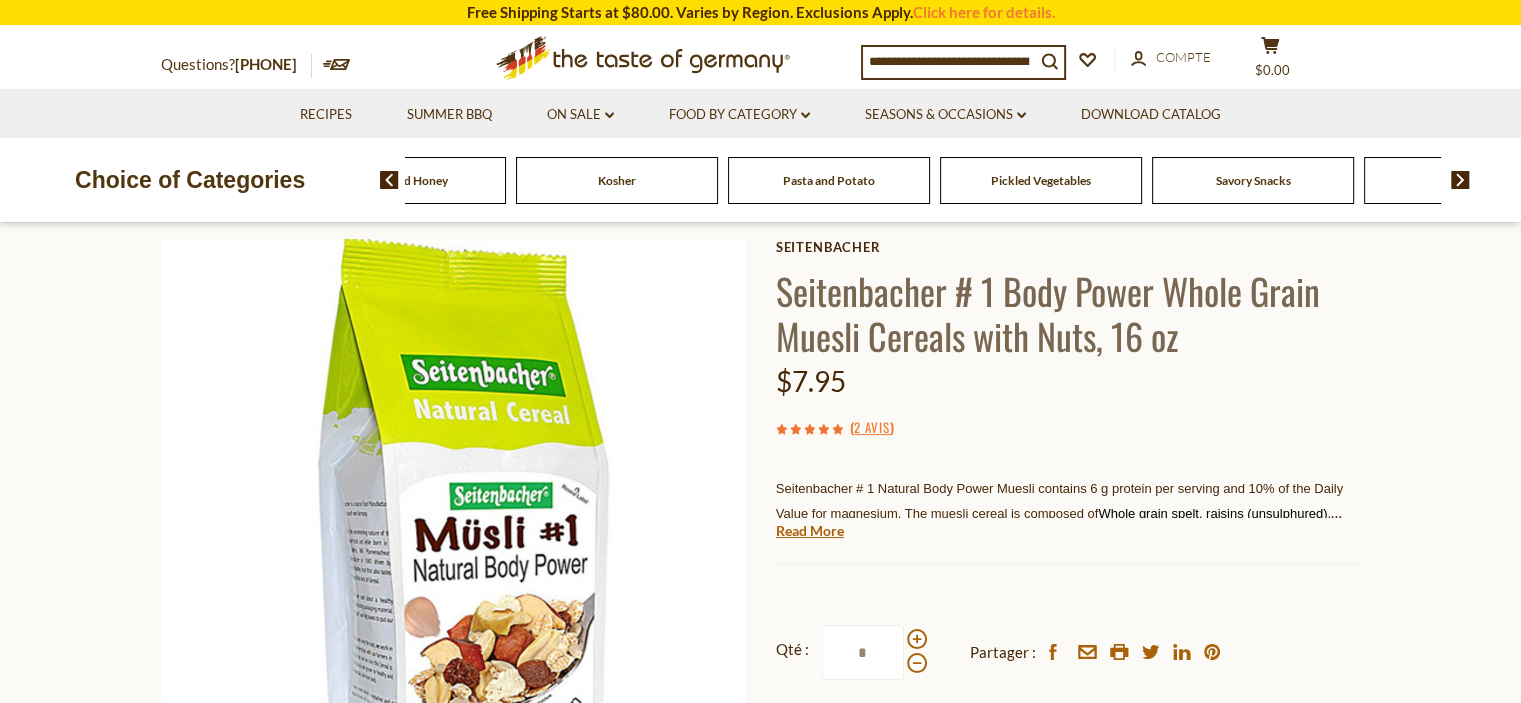 click at bounding box center (1460, 180) 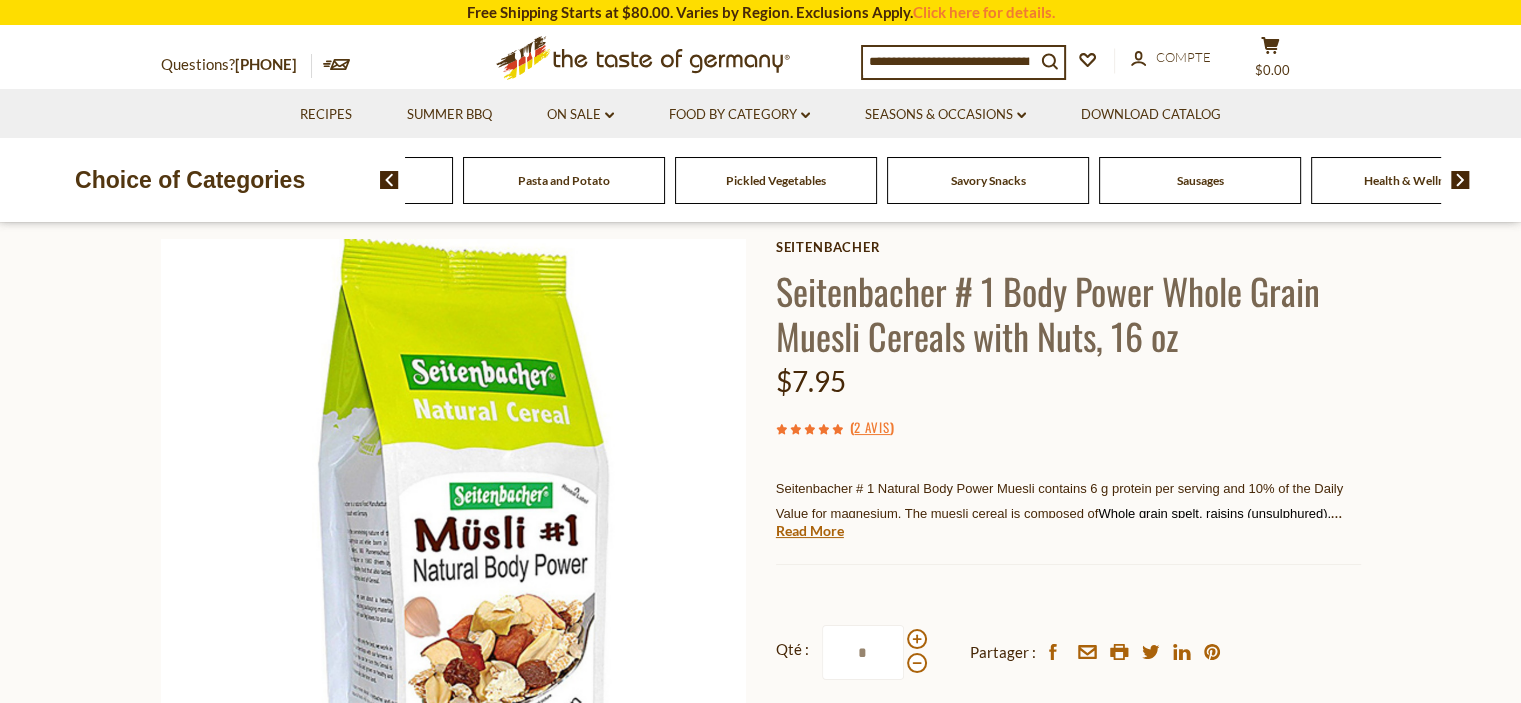 click at bounding box center (1460, 180) 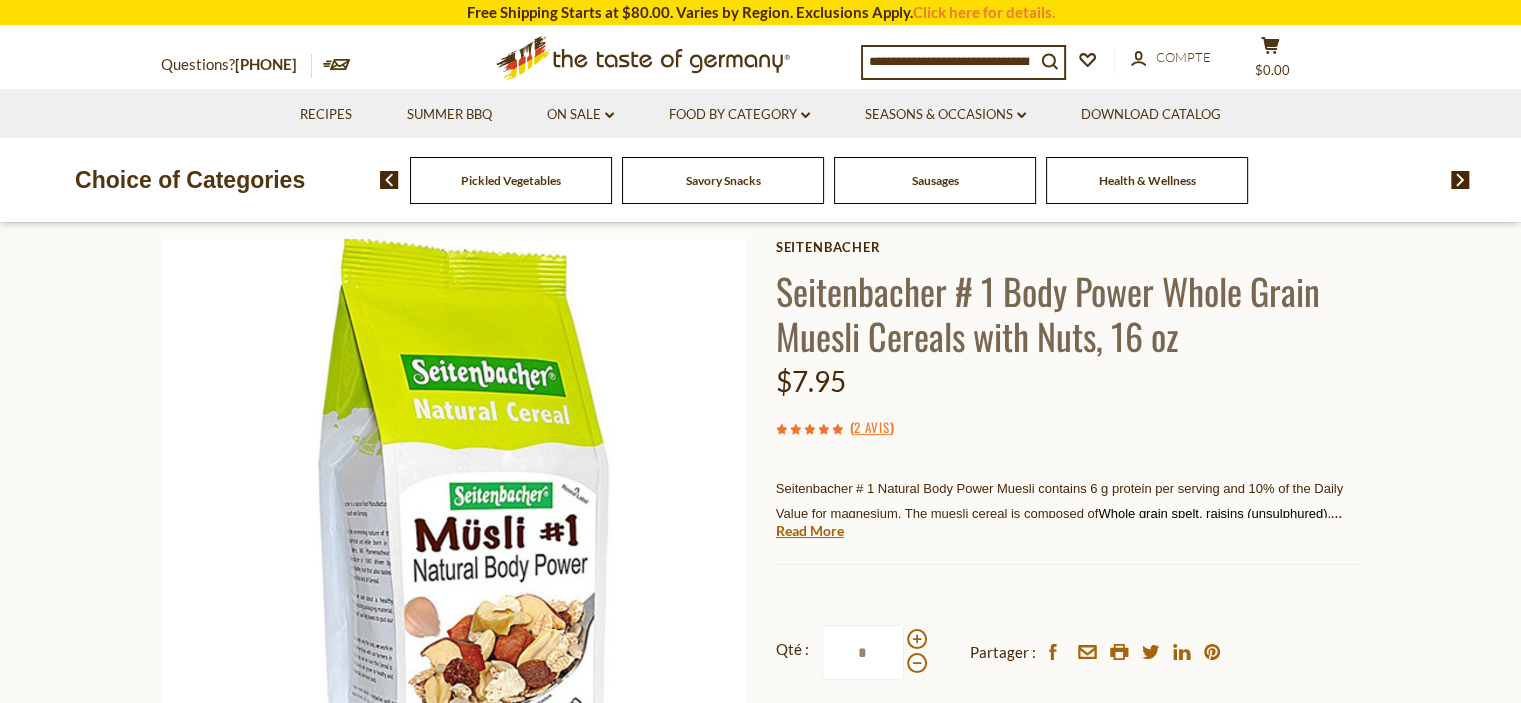 click on "Sausages" at bounding box center (-2669, 180) 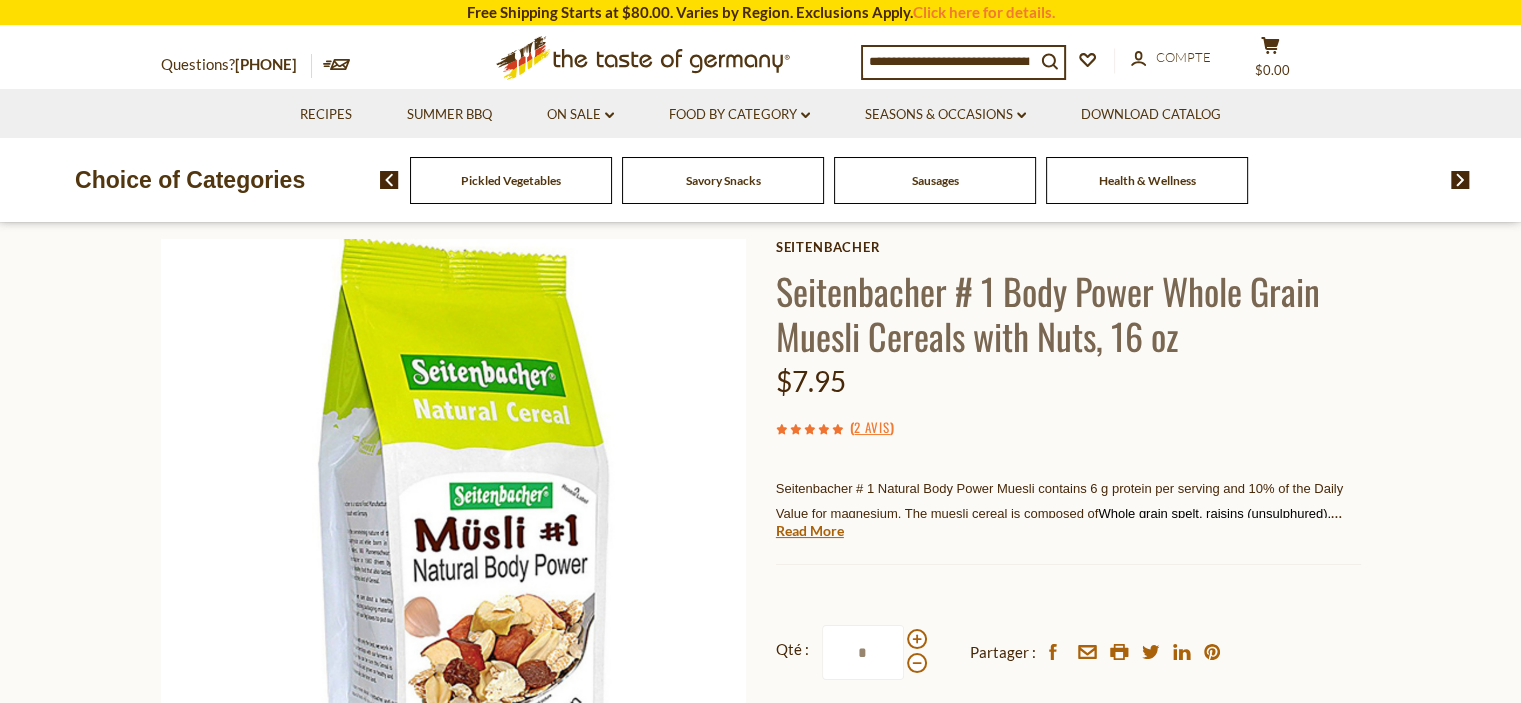 click on "Sausages" at bounding box center (935, 180) 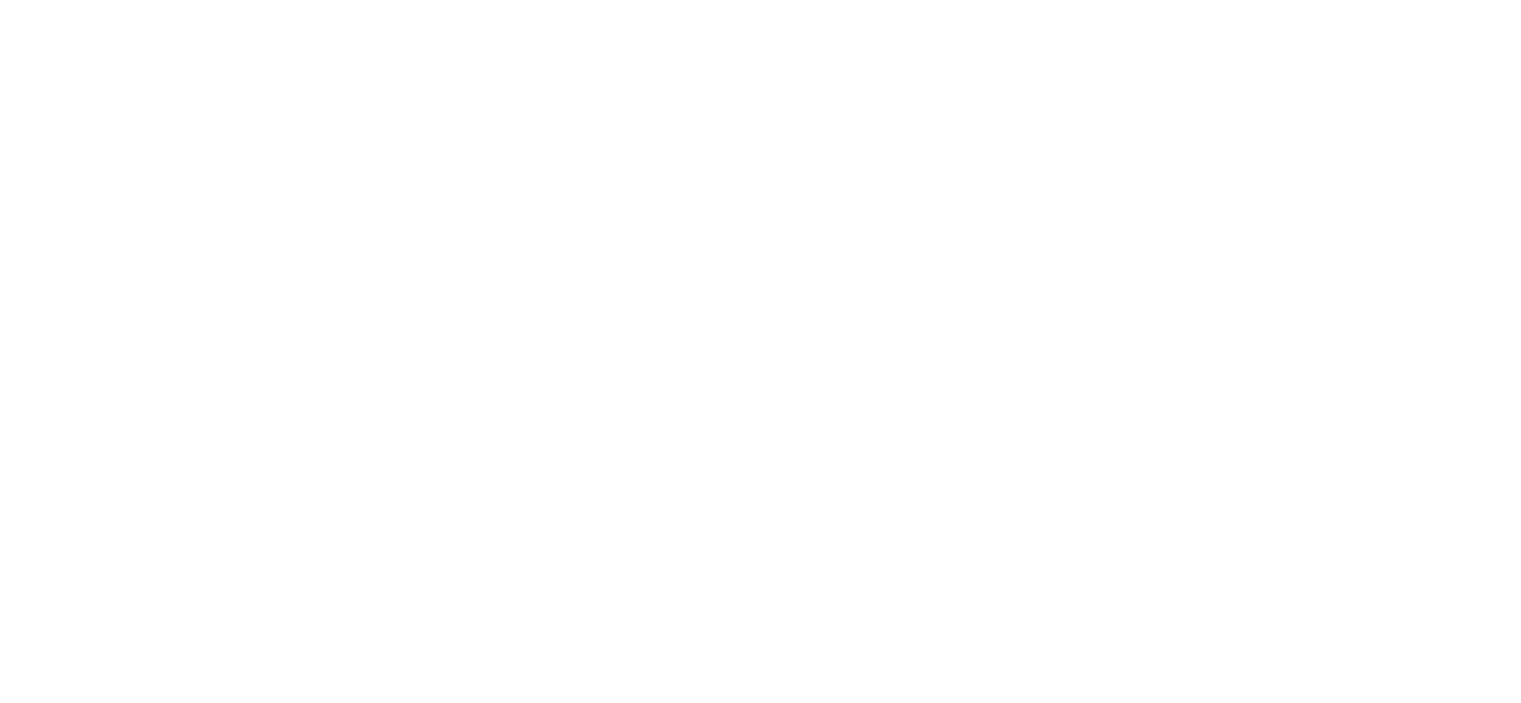scroll, scrollTop: 0, scrollLeft: 0, axis: both 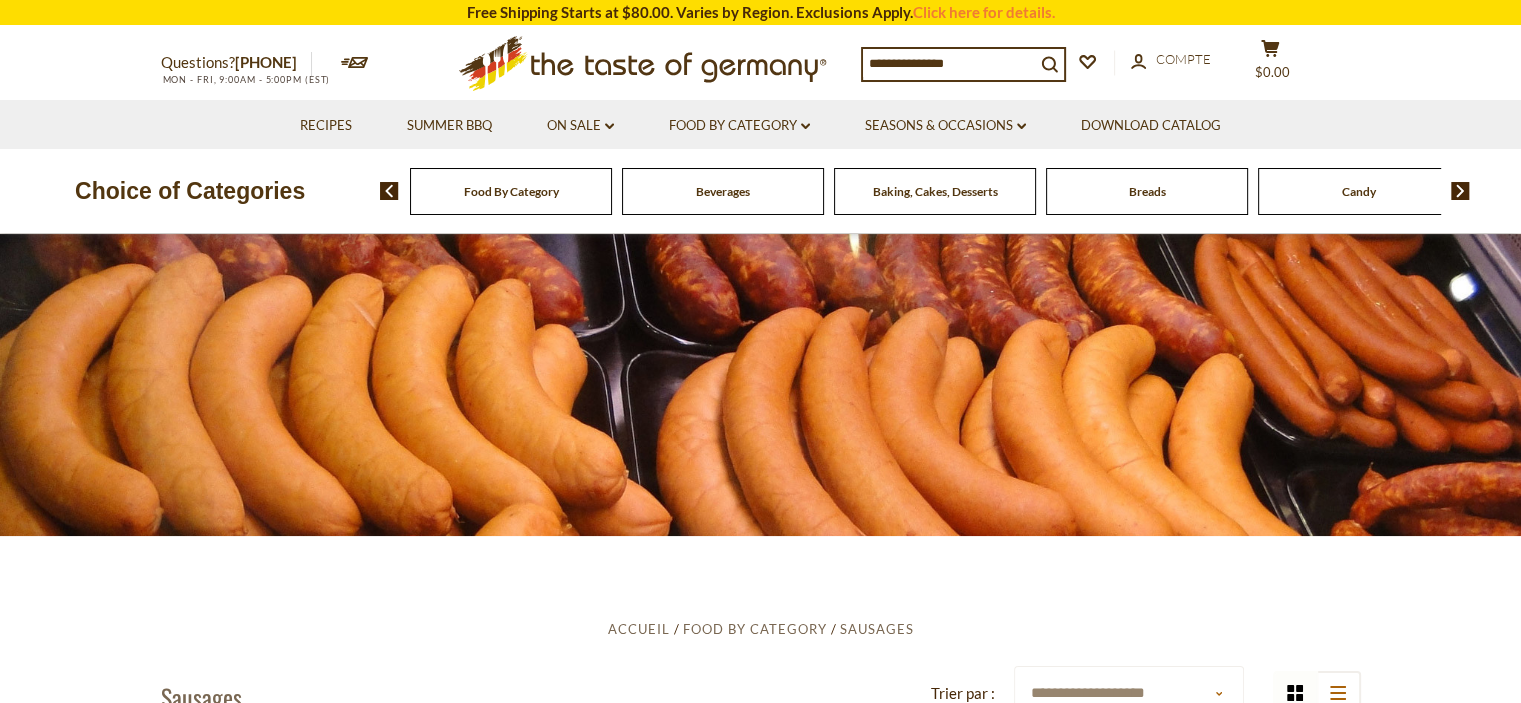 click on "Questions?  [PHONE]
MON - FRI, 9:00AM - 5:00PM (EST)" at bounding box center [760, 3287] 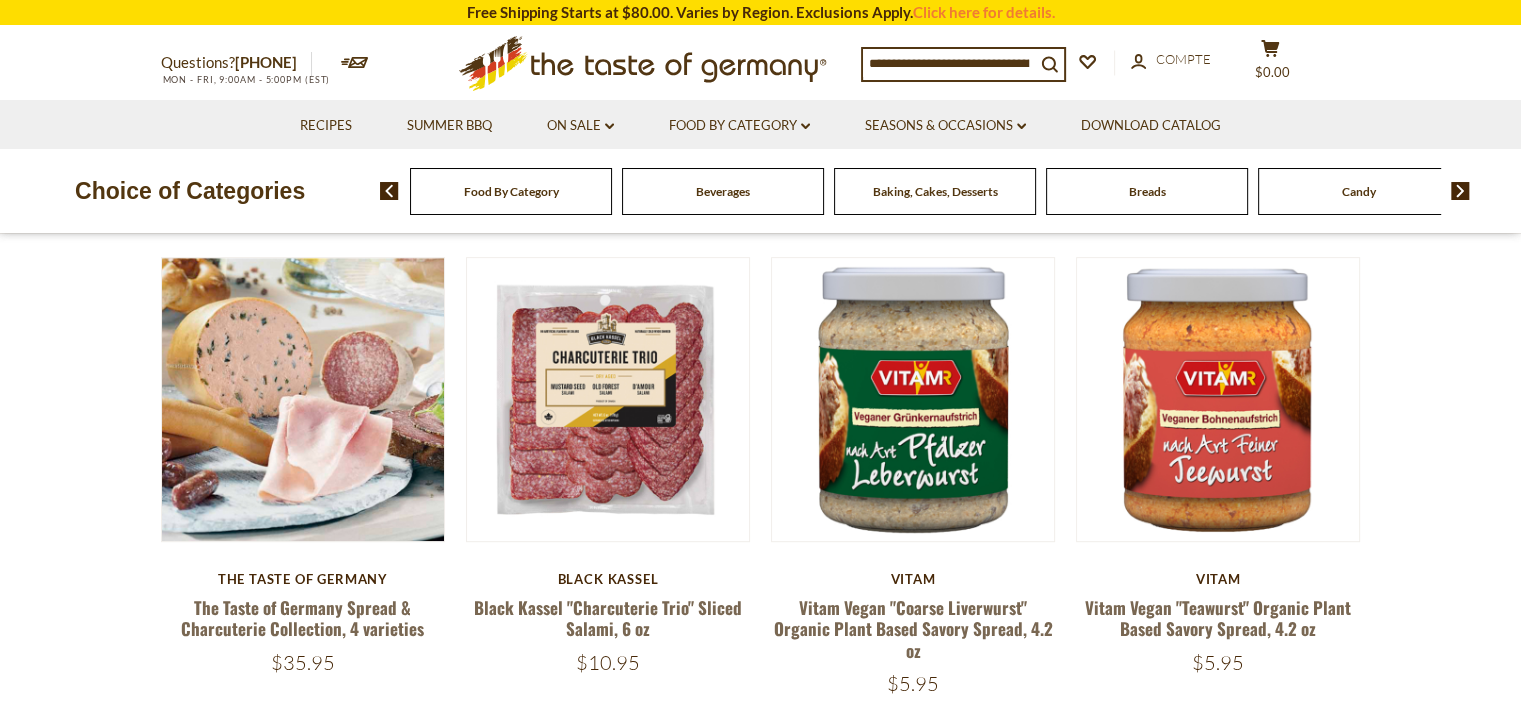 scroll, scrollTop: 700, scrollLeft: 0, axis: vertical 